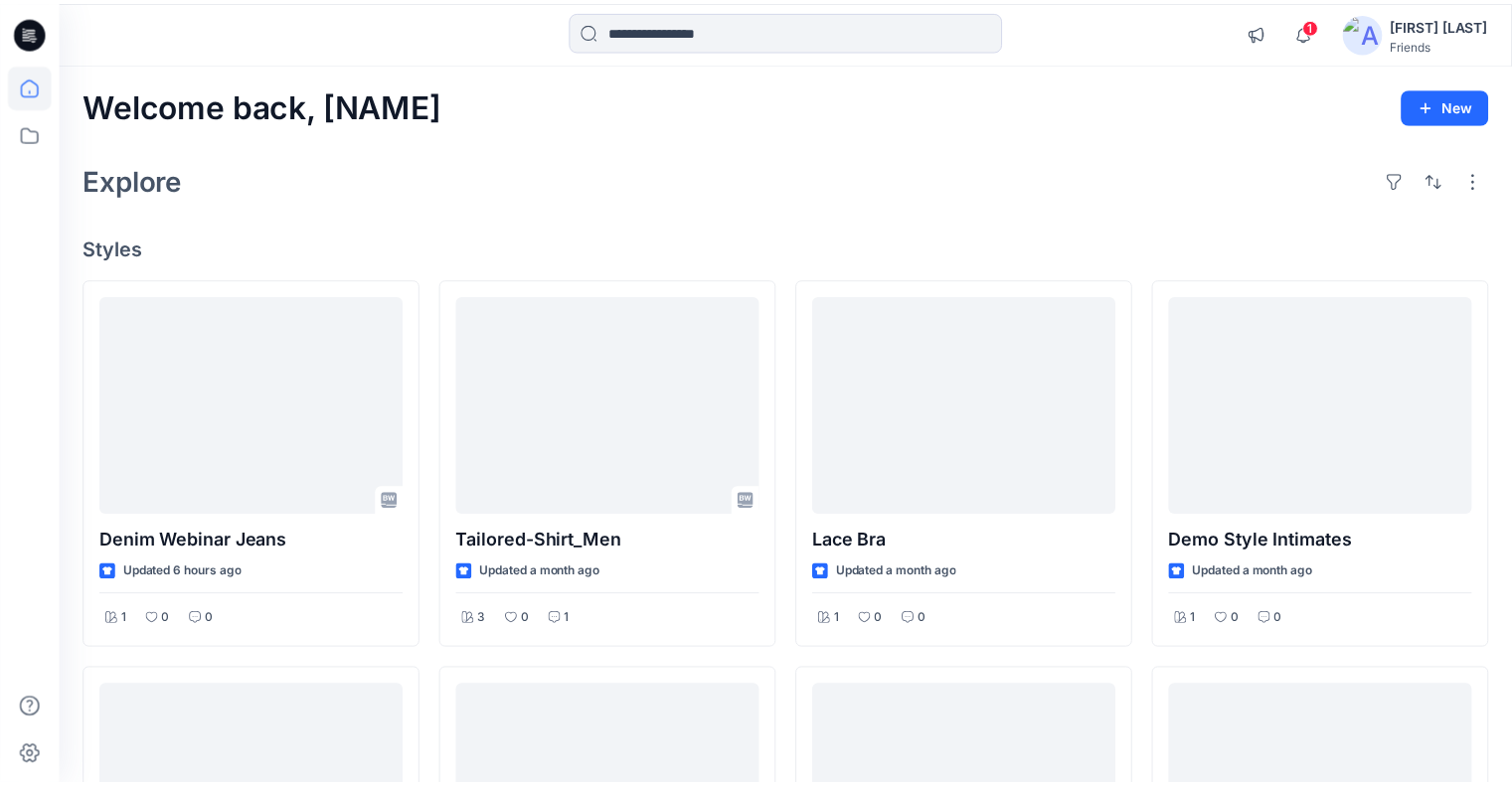 scroll, scrollTop: 0, scrollLeft: 0, axis: both 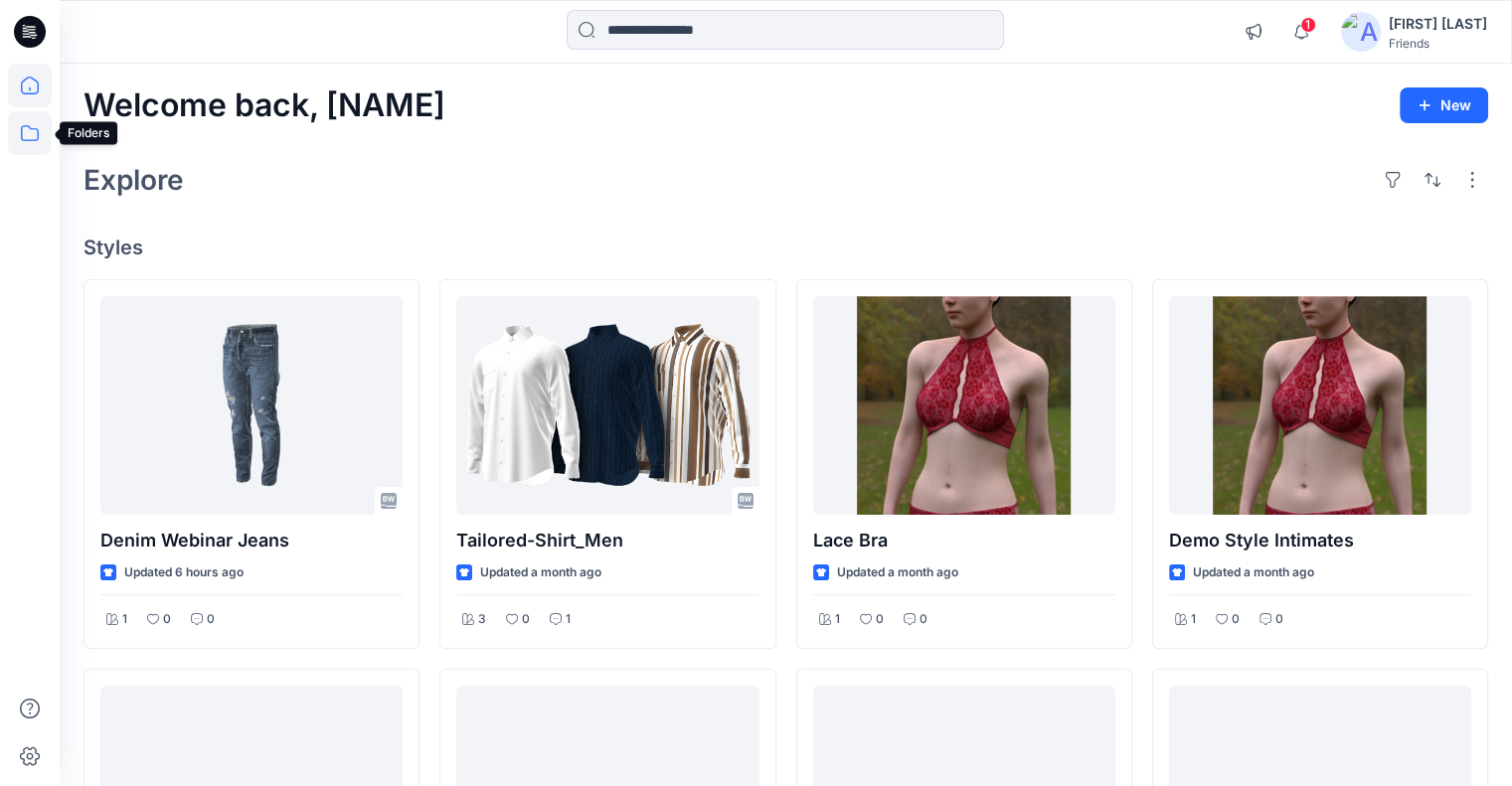 click 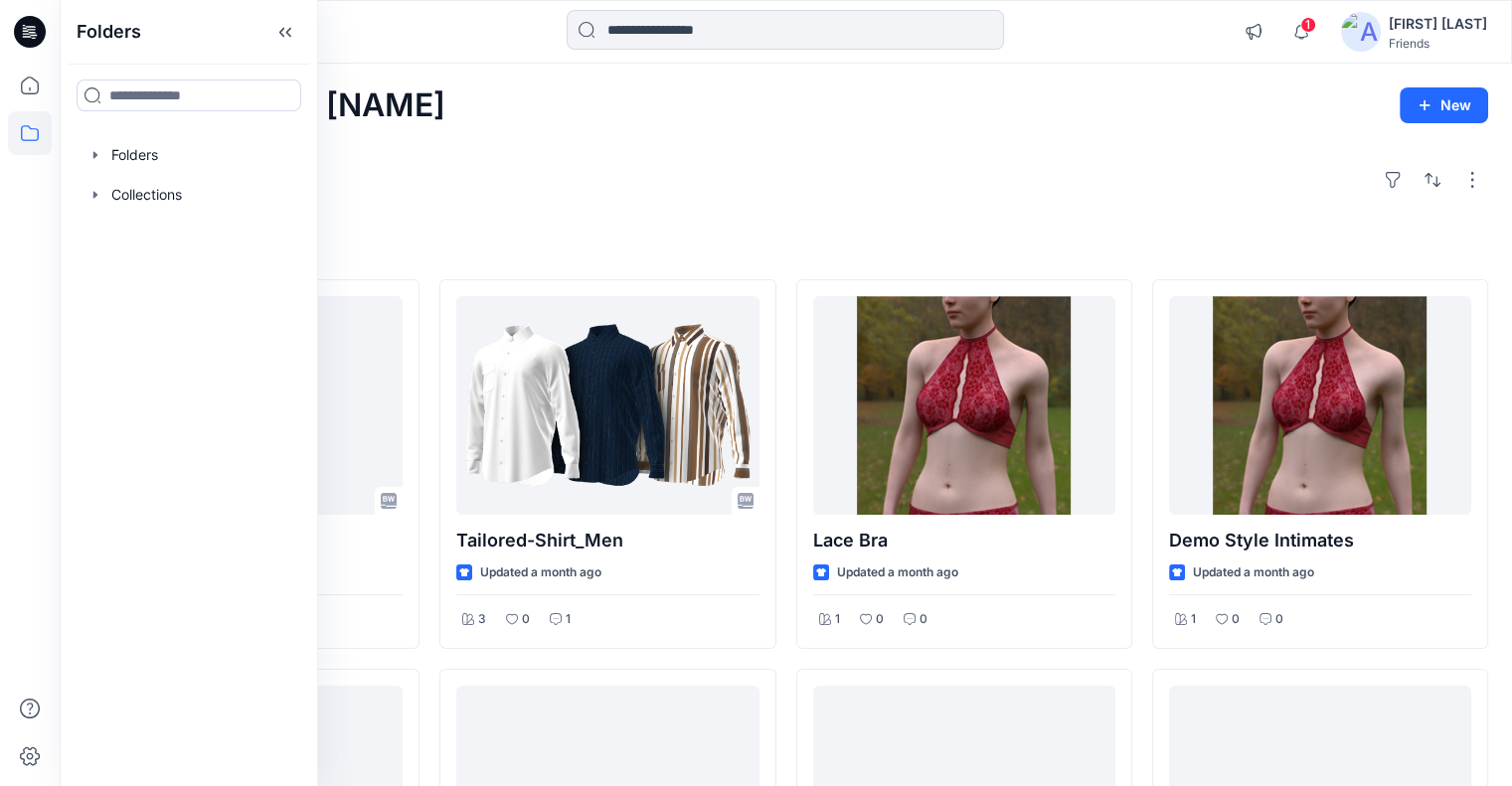 click on "Explore" at bounding box center [785, 180] 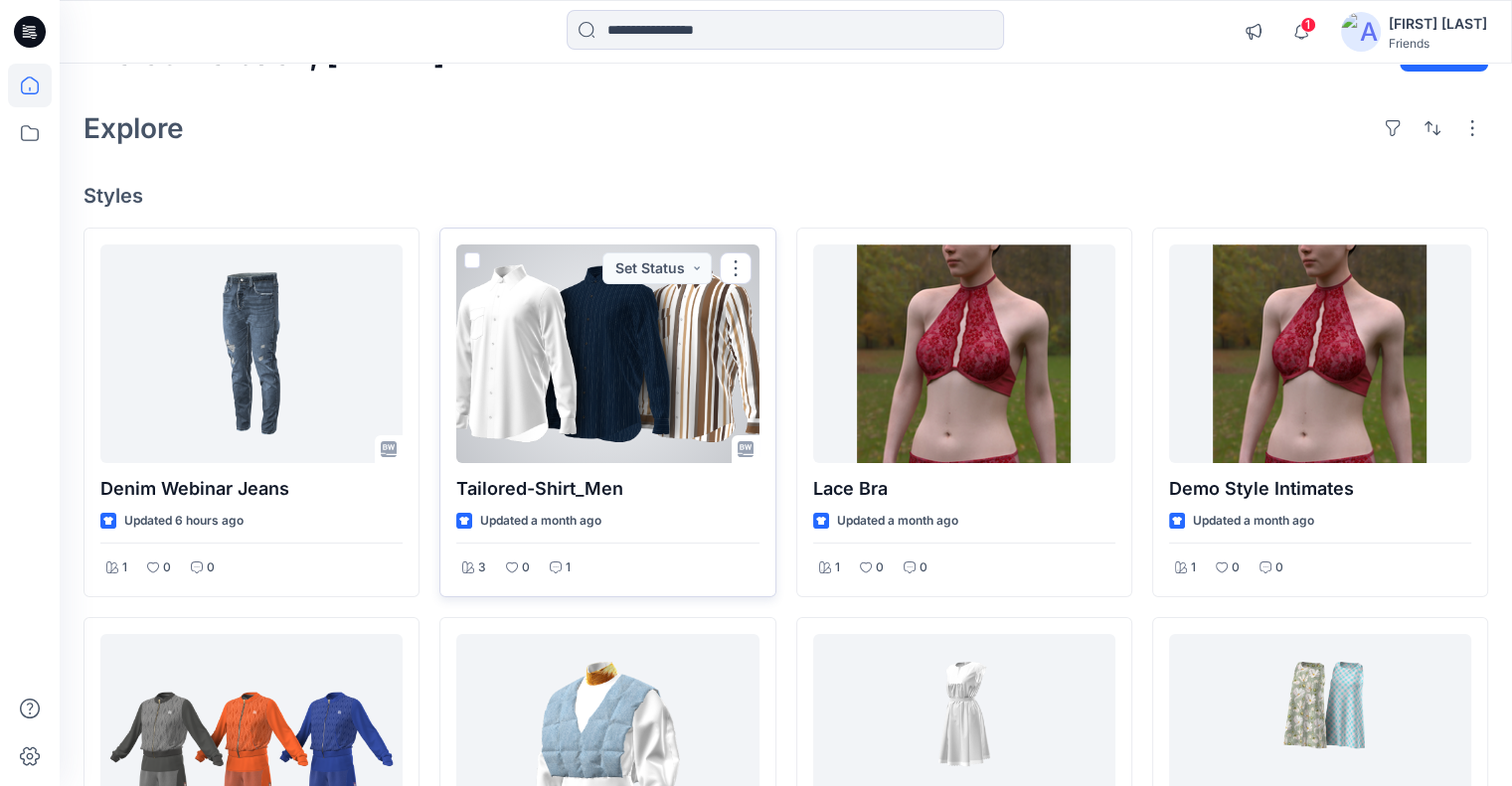 scroll, scrollTop: 99, scrollLeft: 0, axis: vertical 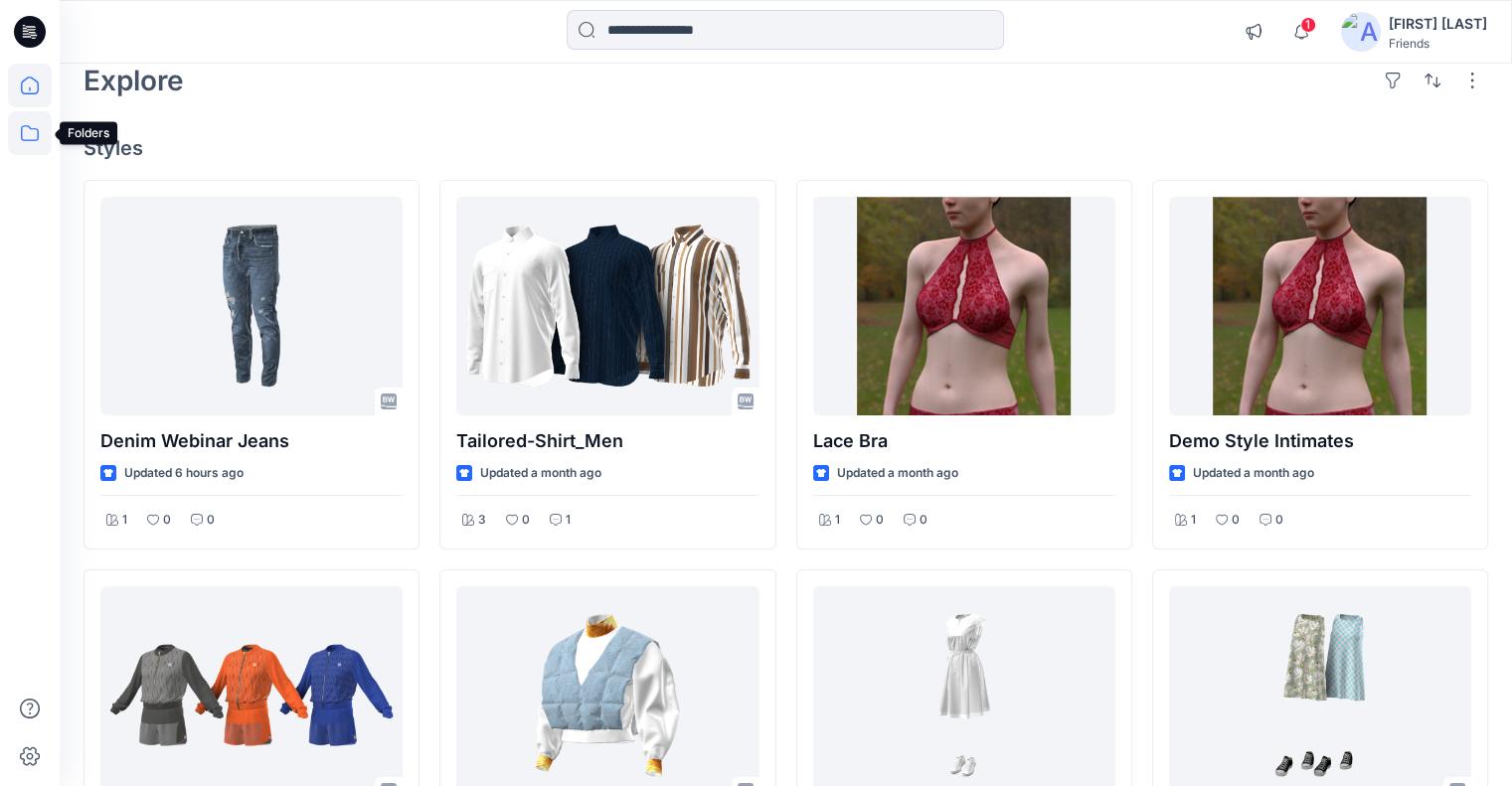 click 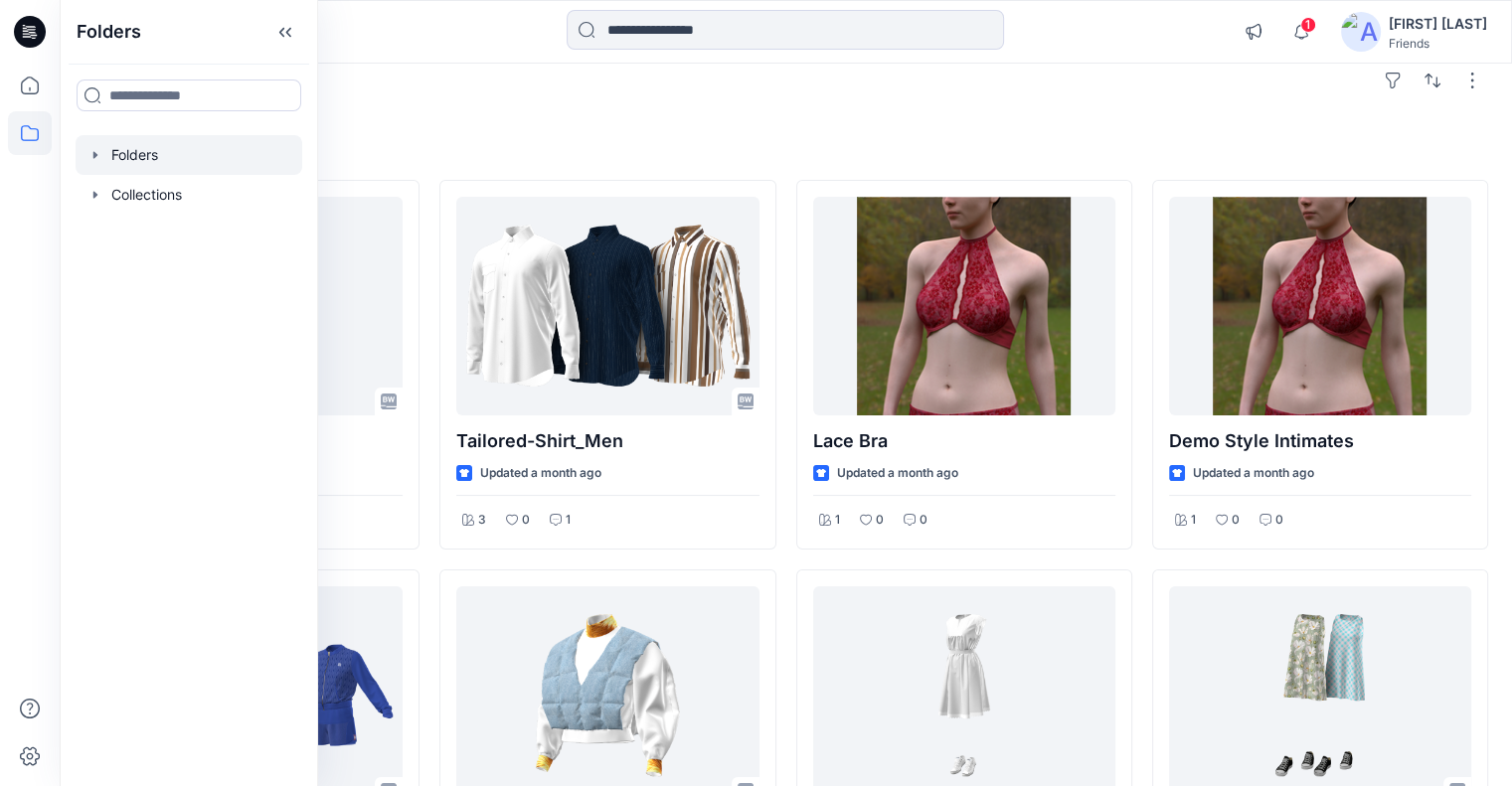 click at bounding box center [189, 155] 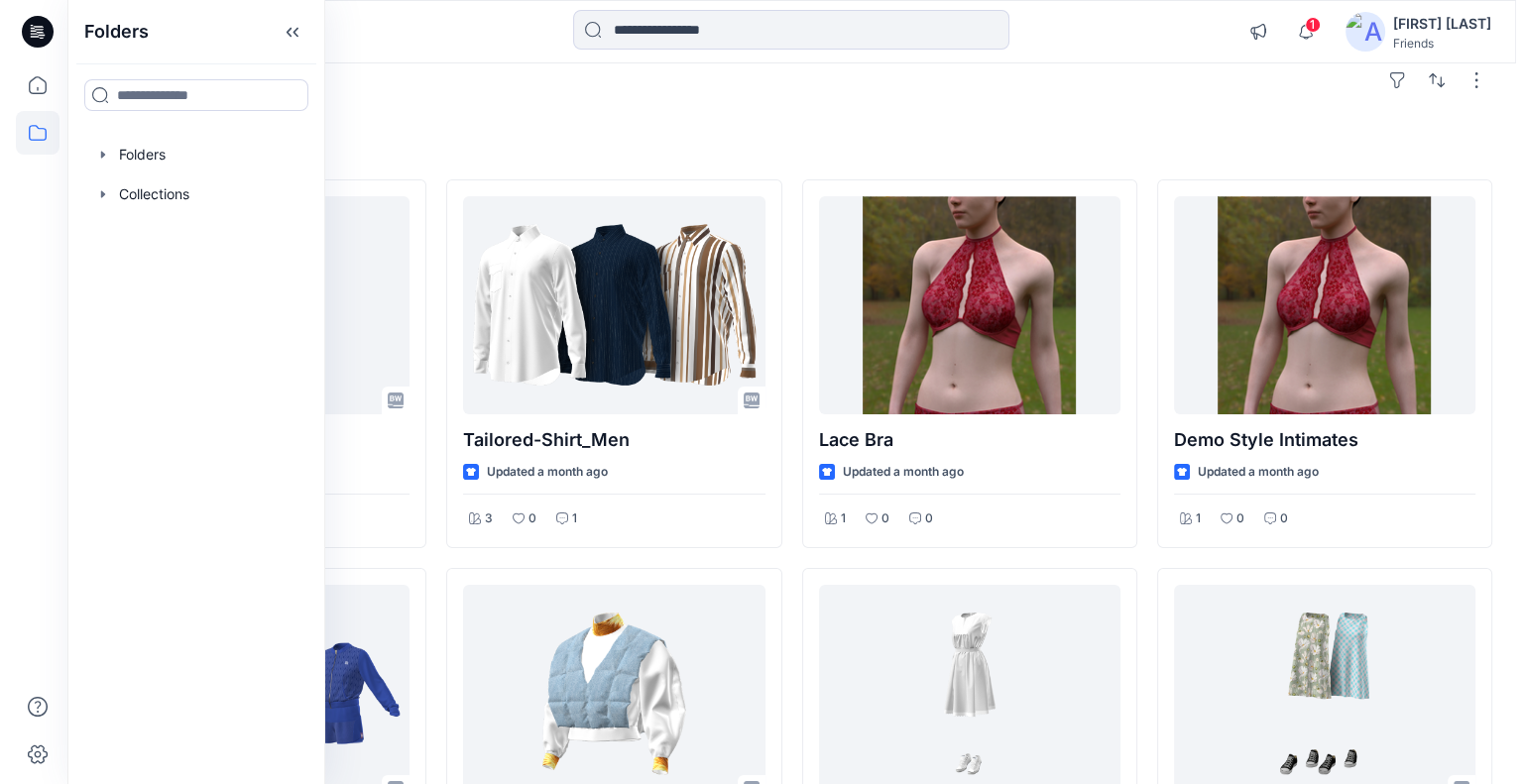 scroll, scrollTop: 0, scrollLeft: 0, axis: both 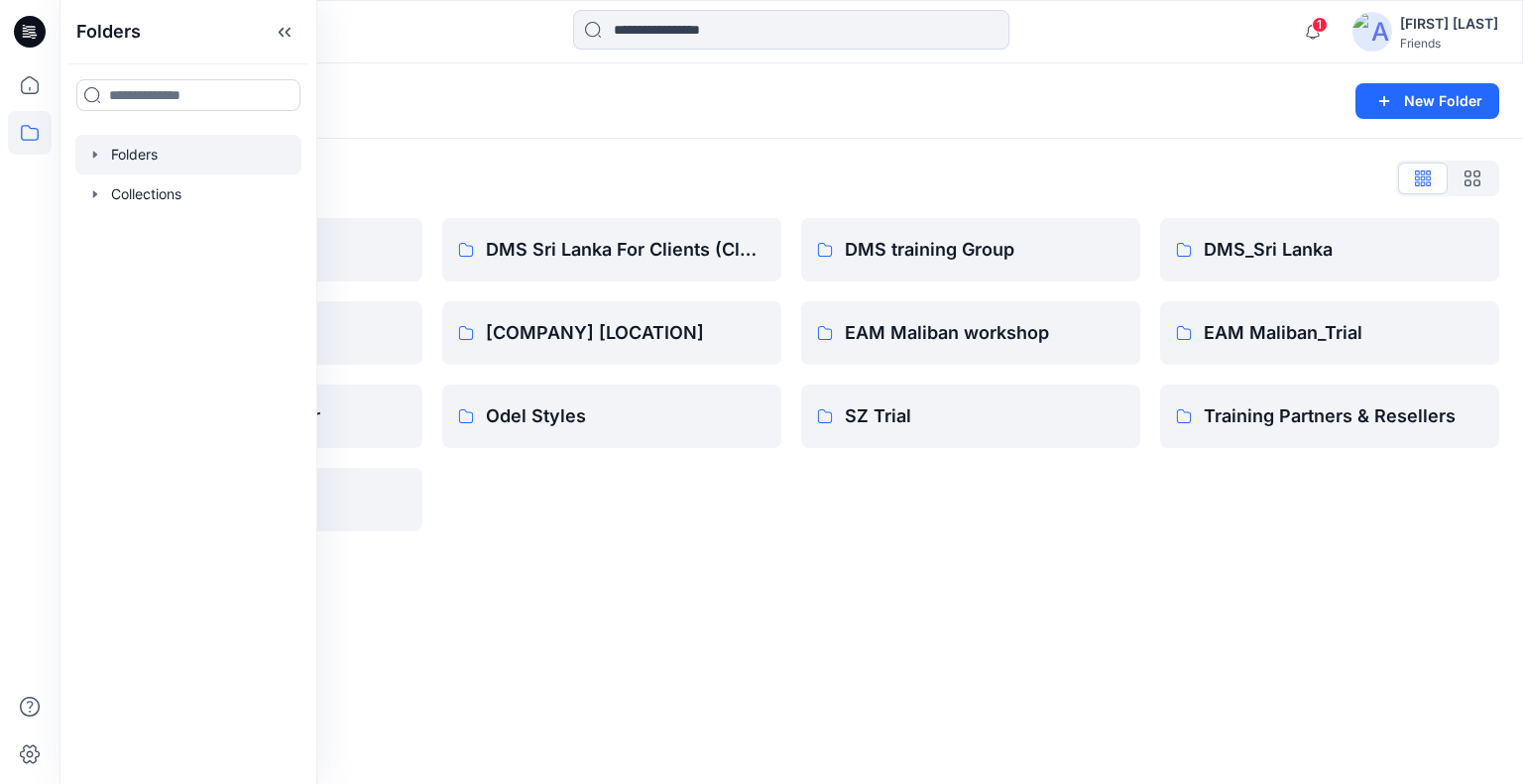 click on "Folders List Demo SZ DMS-RM-TEST Friends Of Browzwear trial DMS Sri Lanka For Clients (Clone) EAM Maliban Mahiyangana Odel Styles DMS training Group EAM Maliban workshop SZ Trial DMS_Sri Lanka EAM Maliban_Trial Training Partners & Resellers" at bounding box center (791, 347) 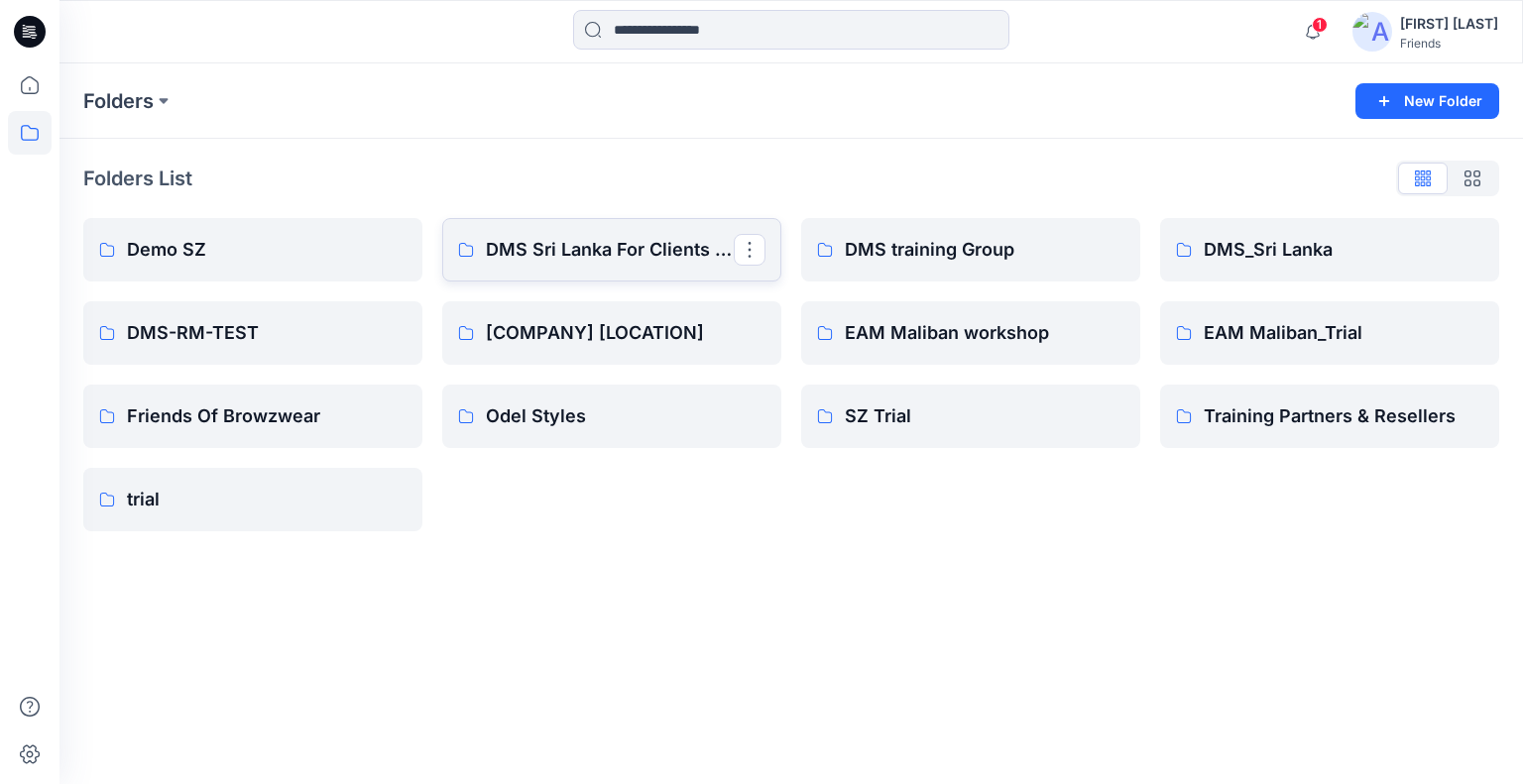 click on "DMS Sri Lanka For Clients (Clone)" at bounding box center [612, 250] 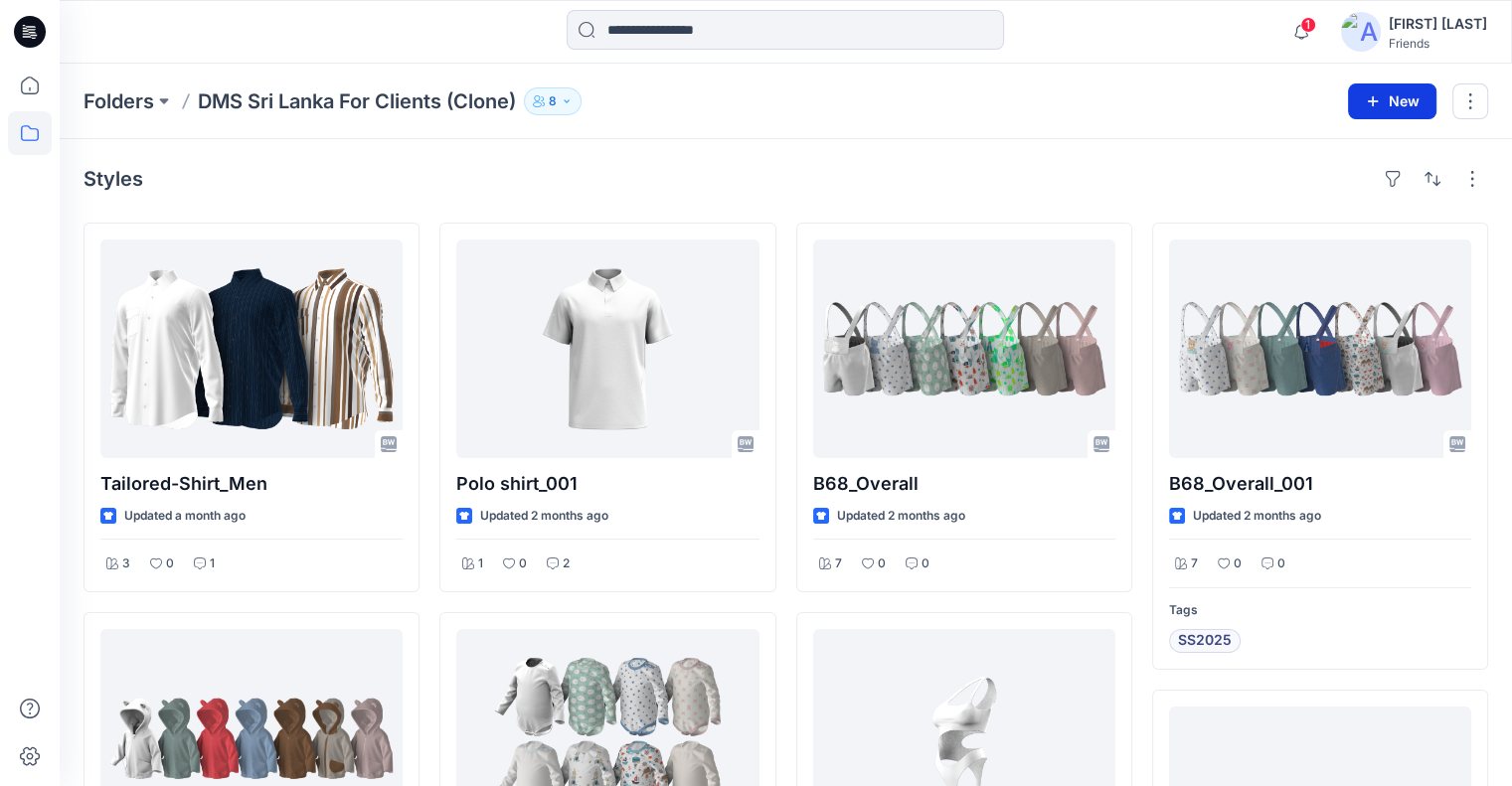 click on "New" at bounding box center (1392, 101) 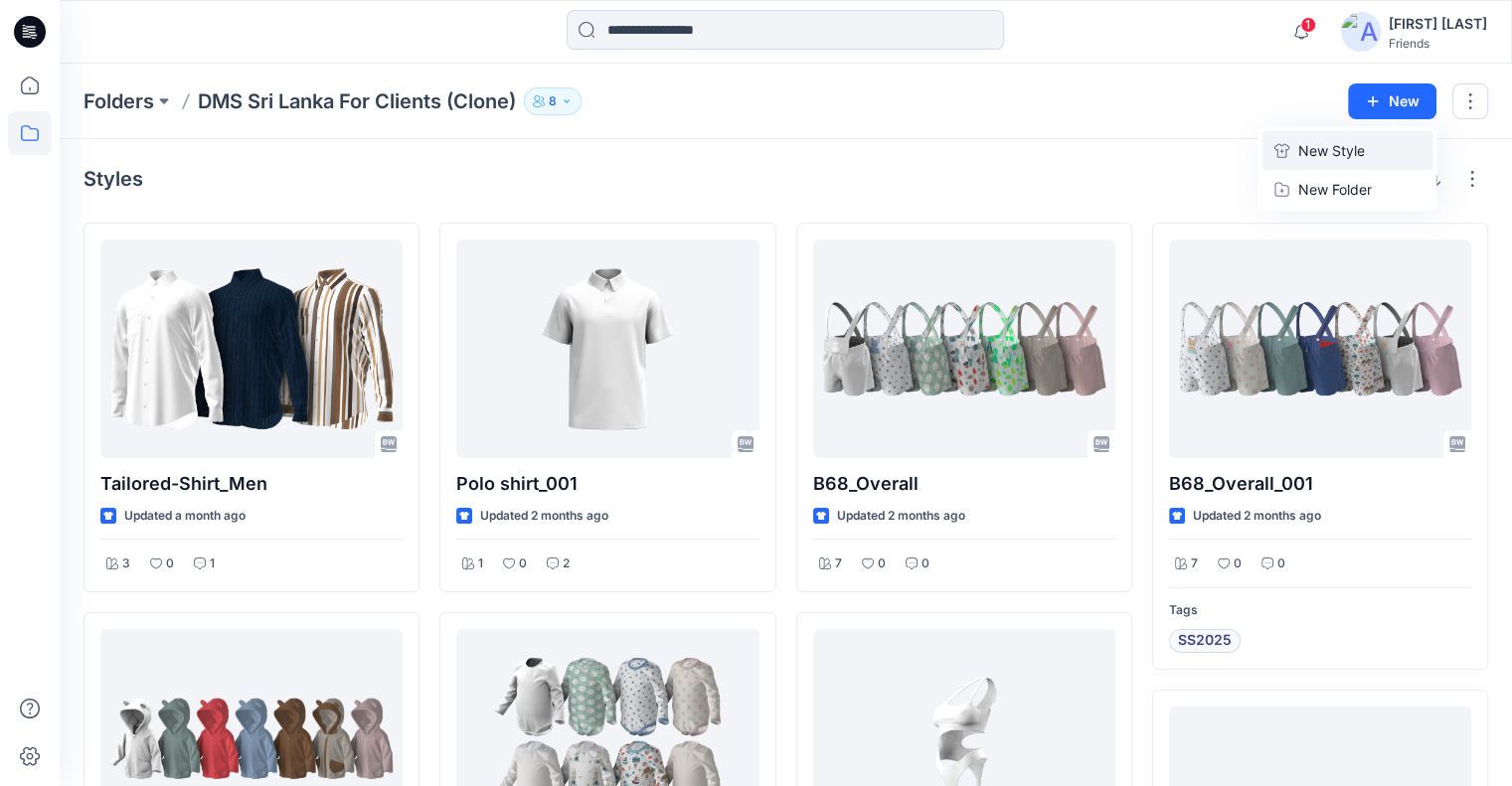 click on "New Style" at bounding box center (1330, 151) 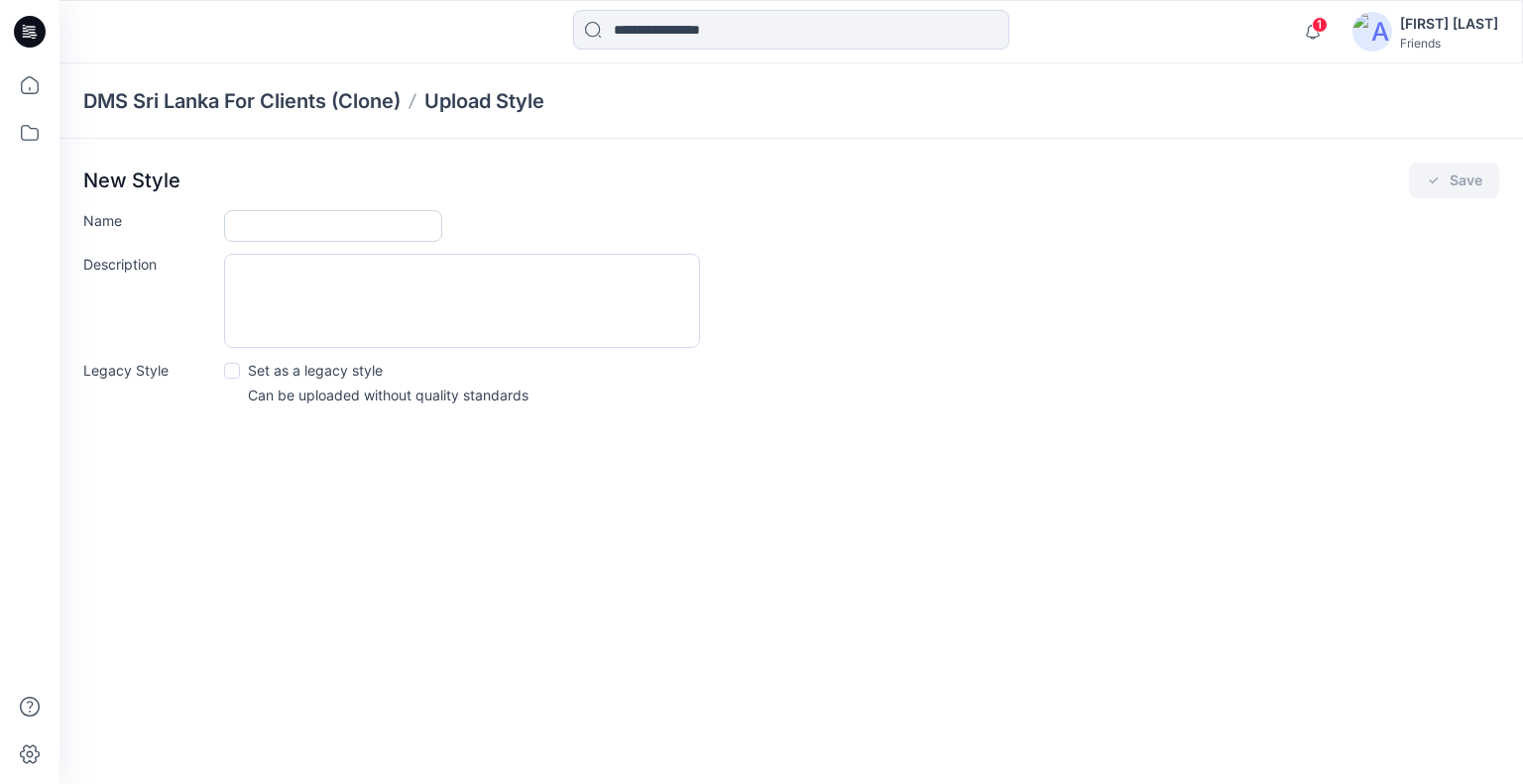 click on "Name" at bounding box center (333, 226) 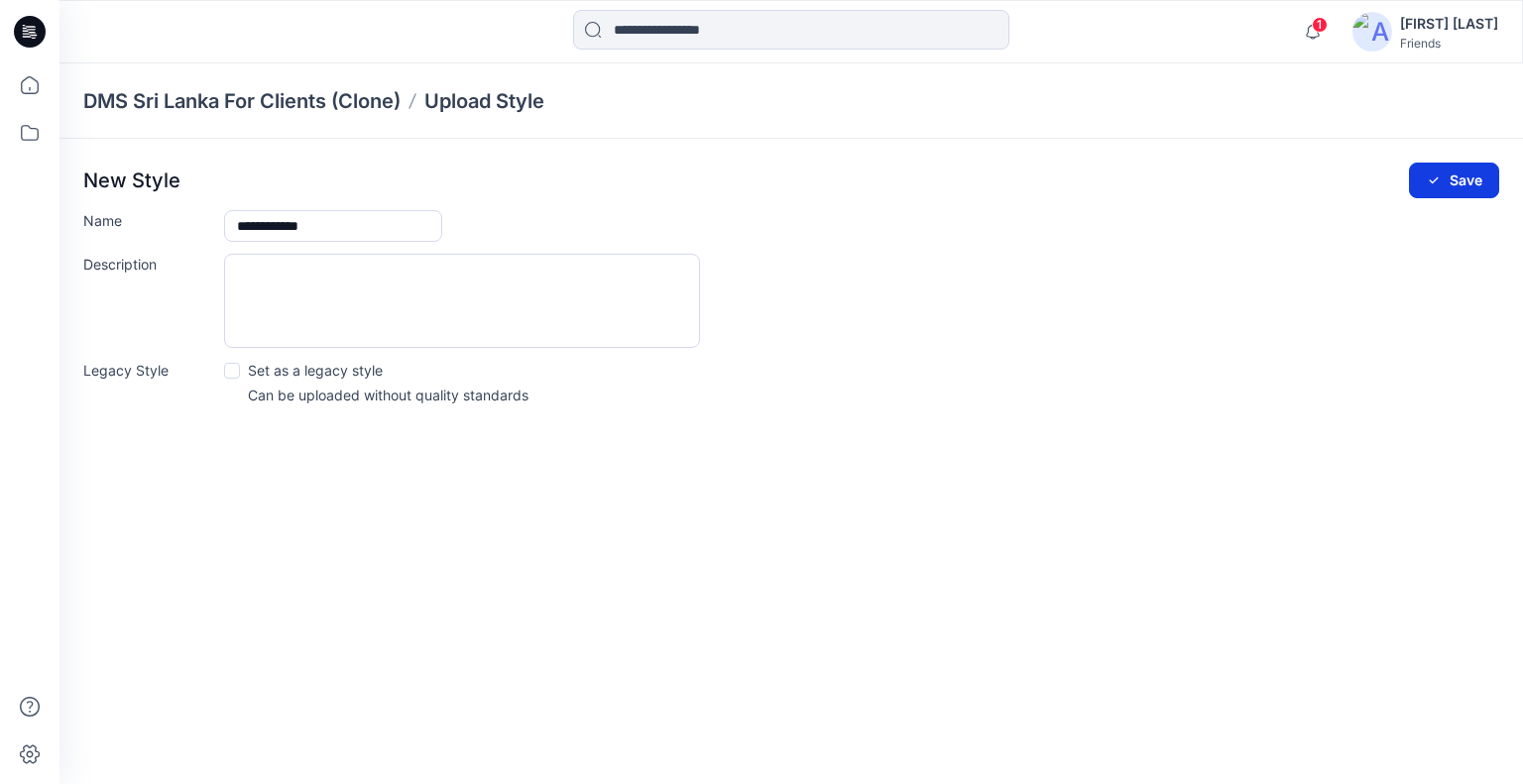 type on "**********" 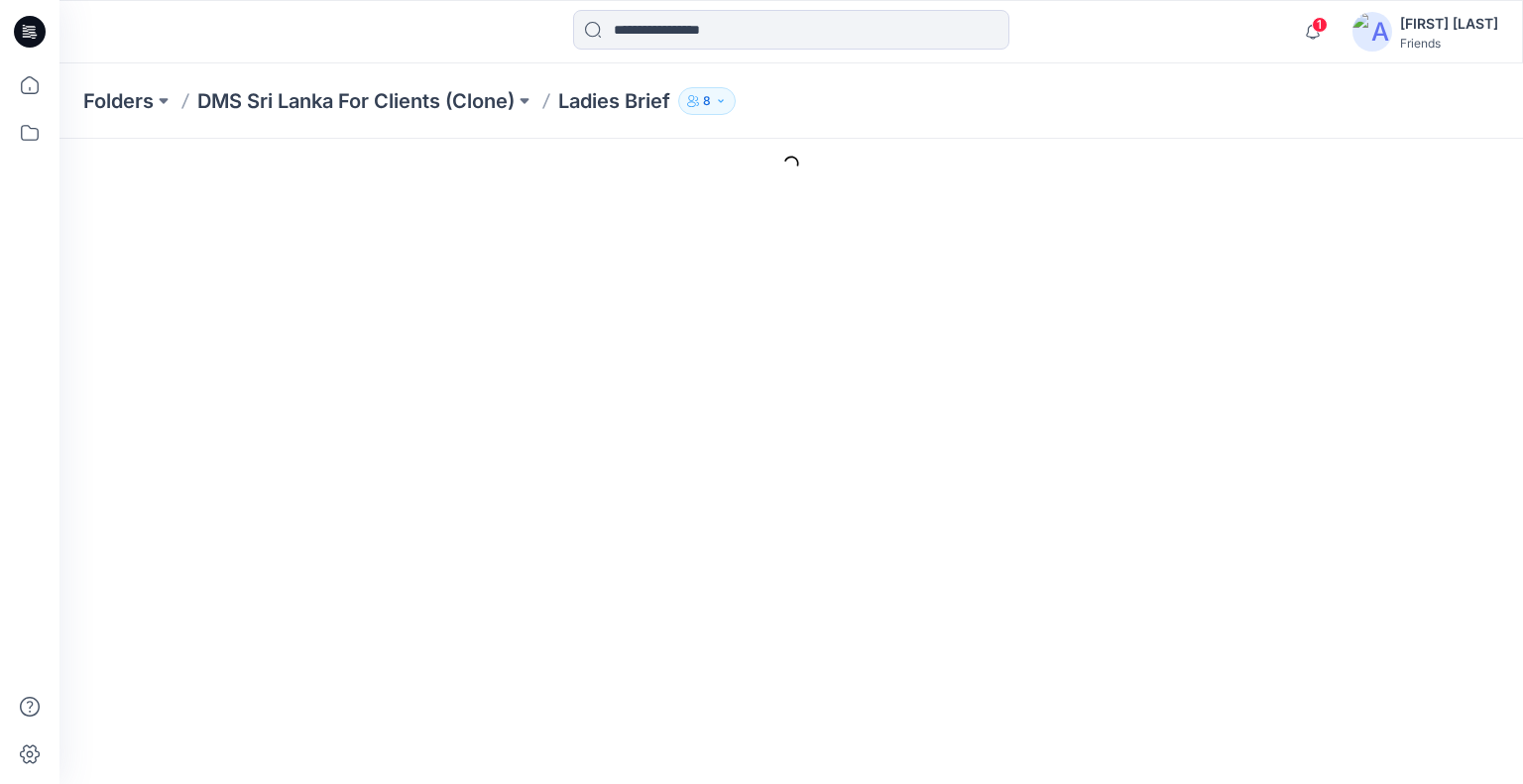 scroll, scrollTop: 0, scrollLeft: 0, axis: both 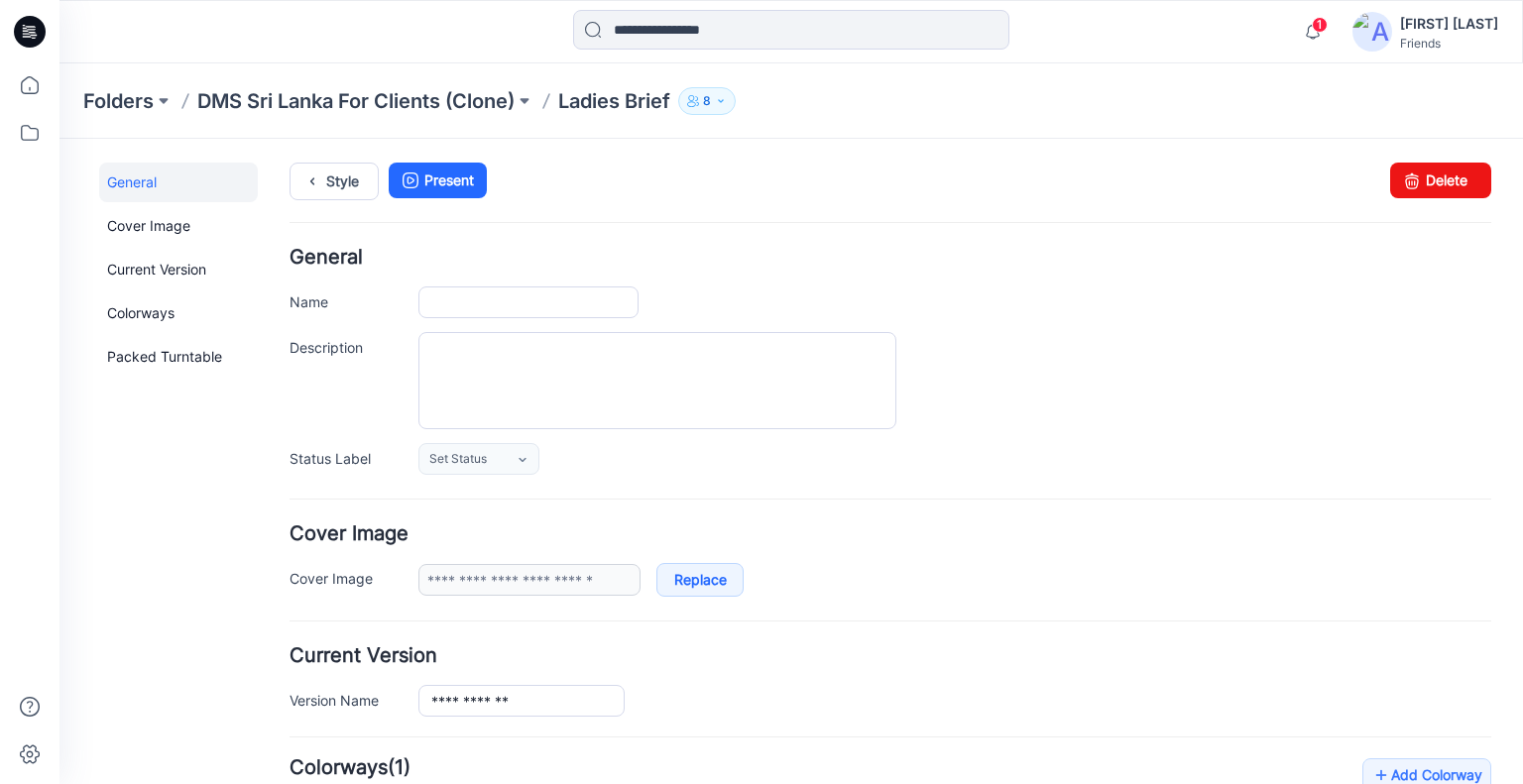 type on "**********" 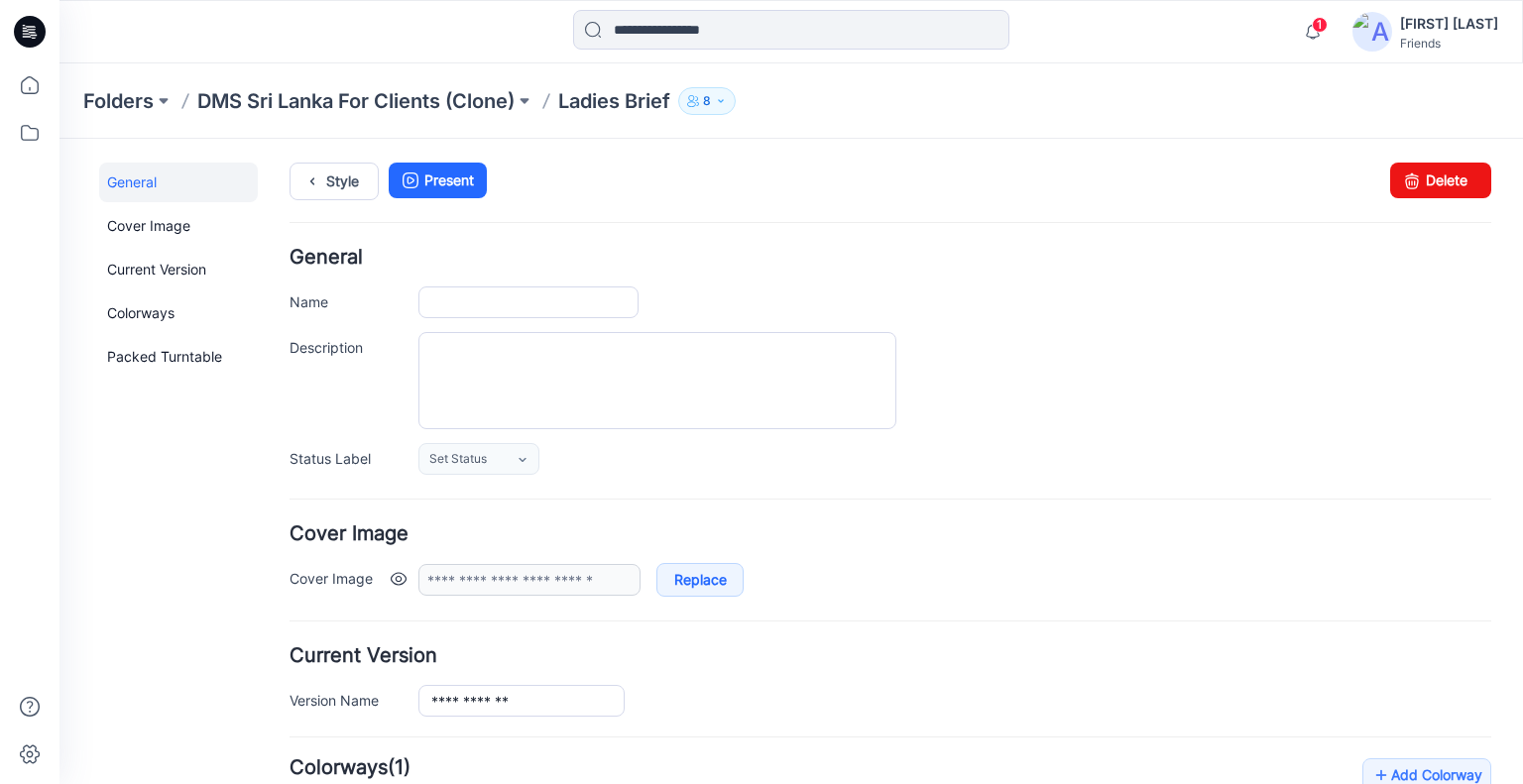 scroll, scrollTop: 0, scrollLeft: 0, axis: both 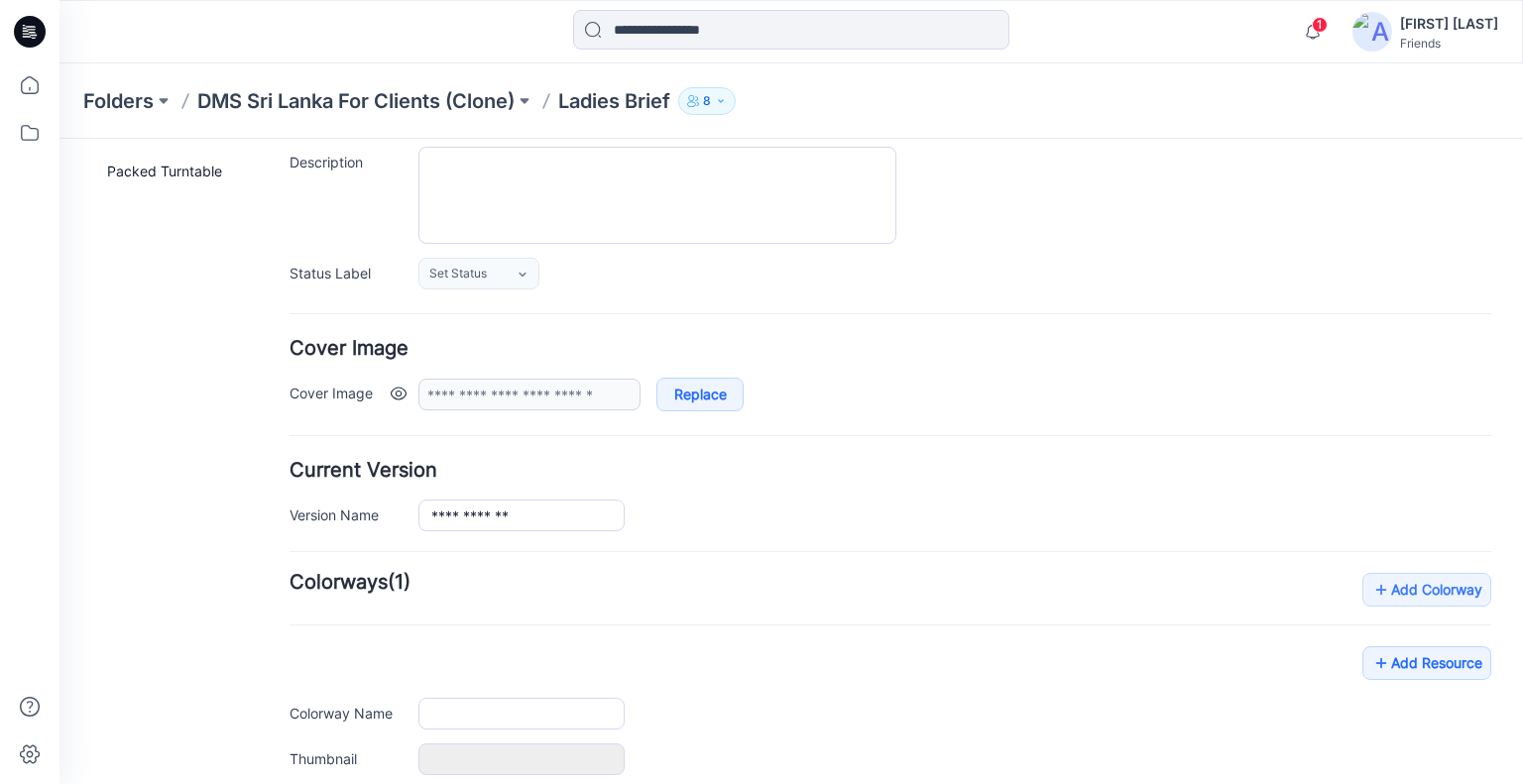 type on "**********" 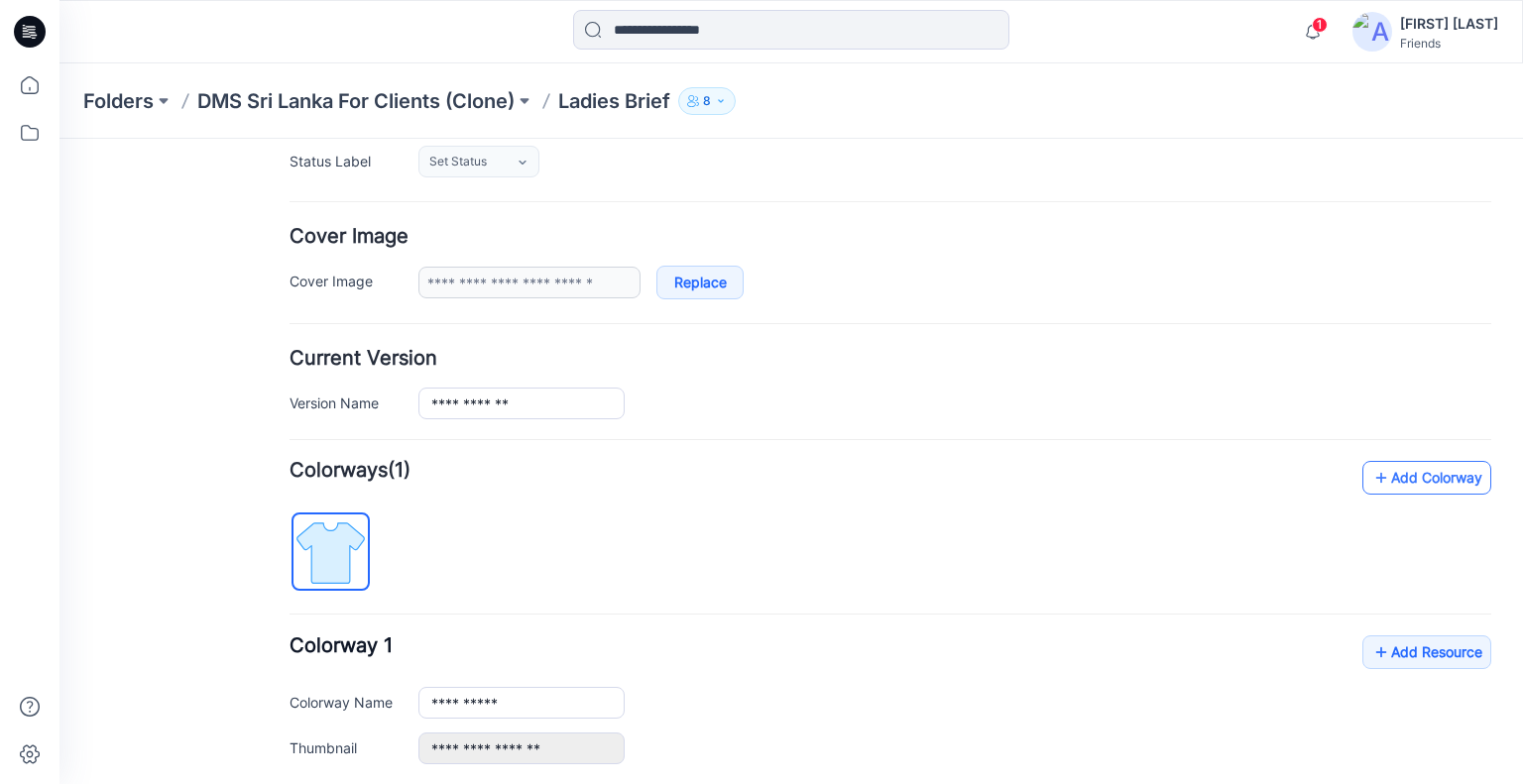 scroll, scrollTop: 396, scrollLeft: 0, axis: vertical 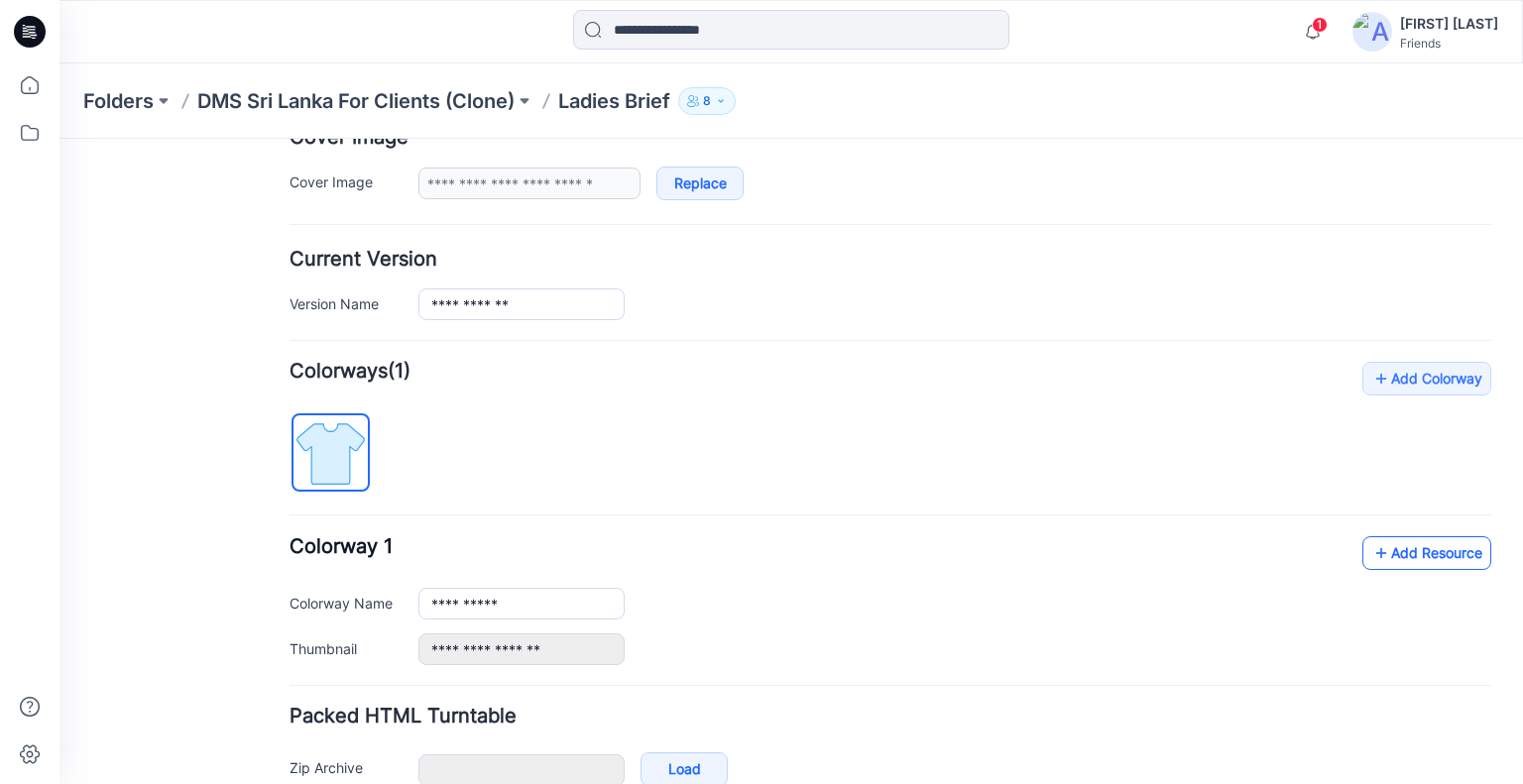 click on "Add Resource" at bounding box center [1427, 553] 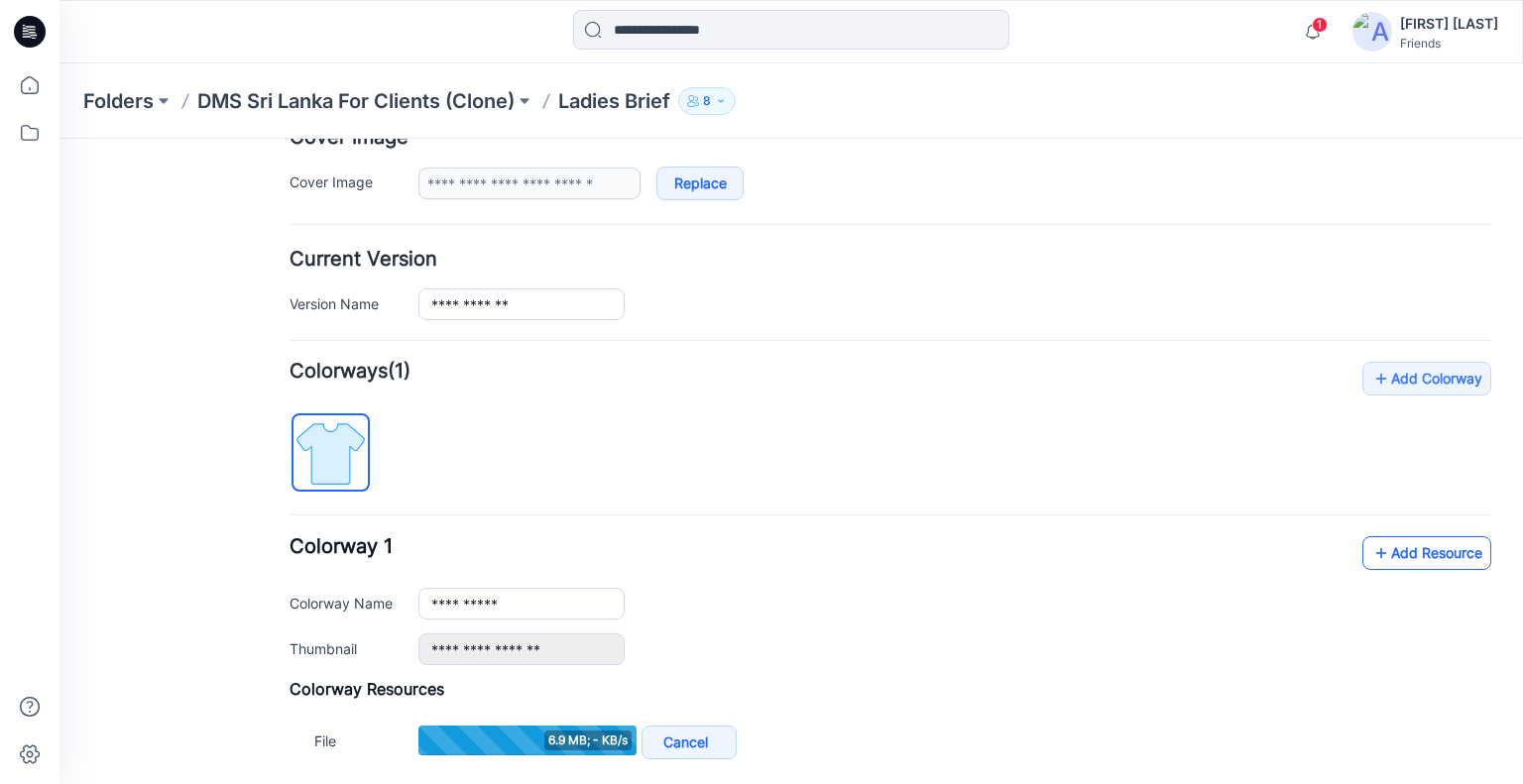 click on "Add Resource" at bounding box center [1427, 553] 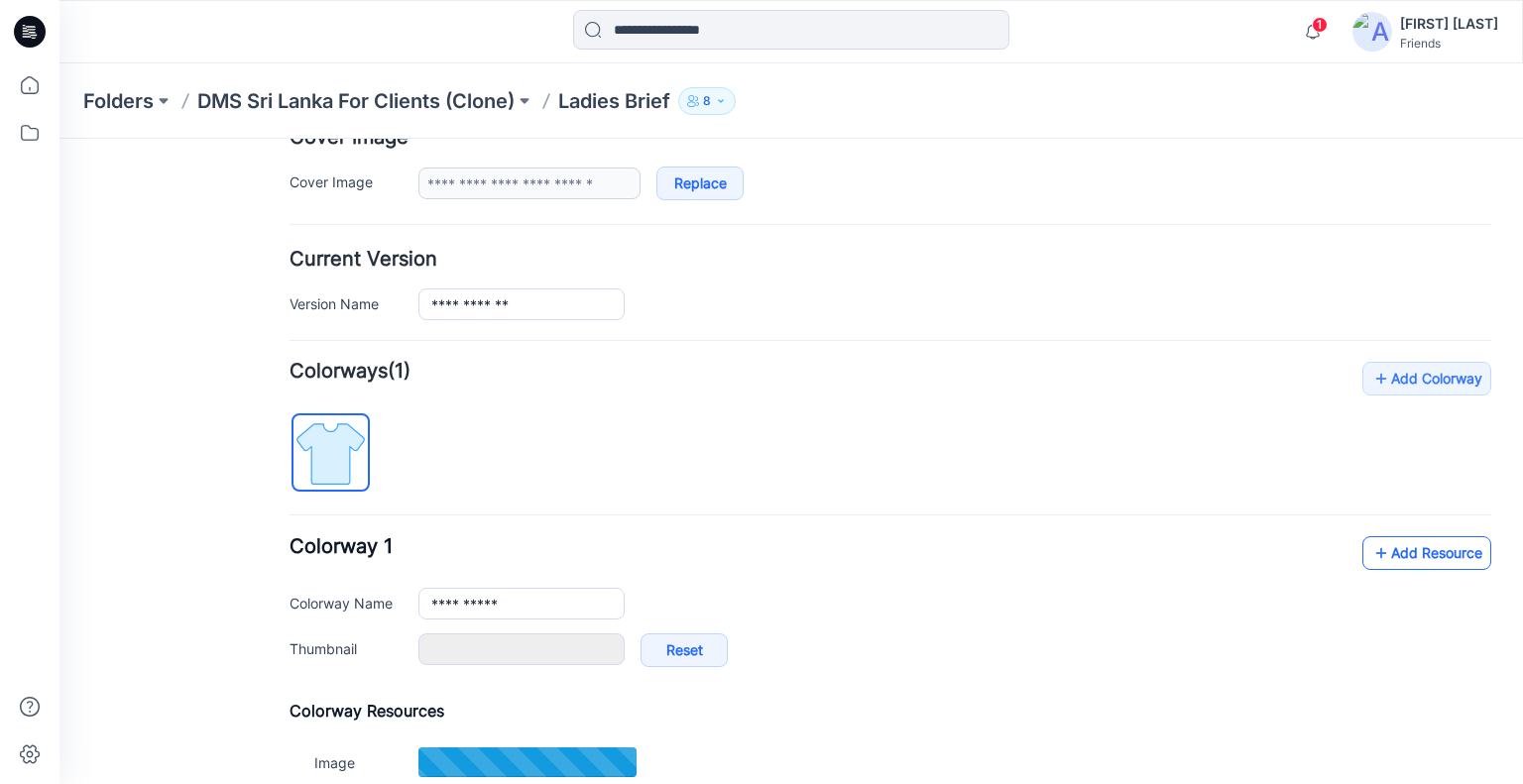 click on "Add Resource" at bounding box center (1427, 553) 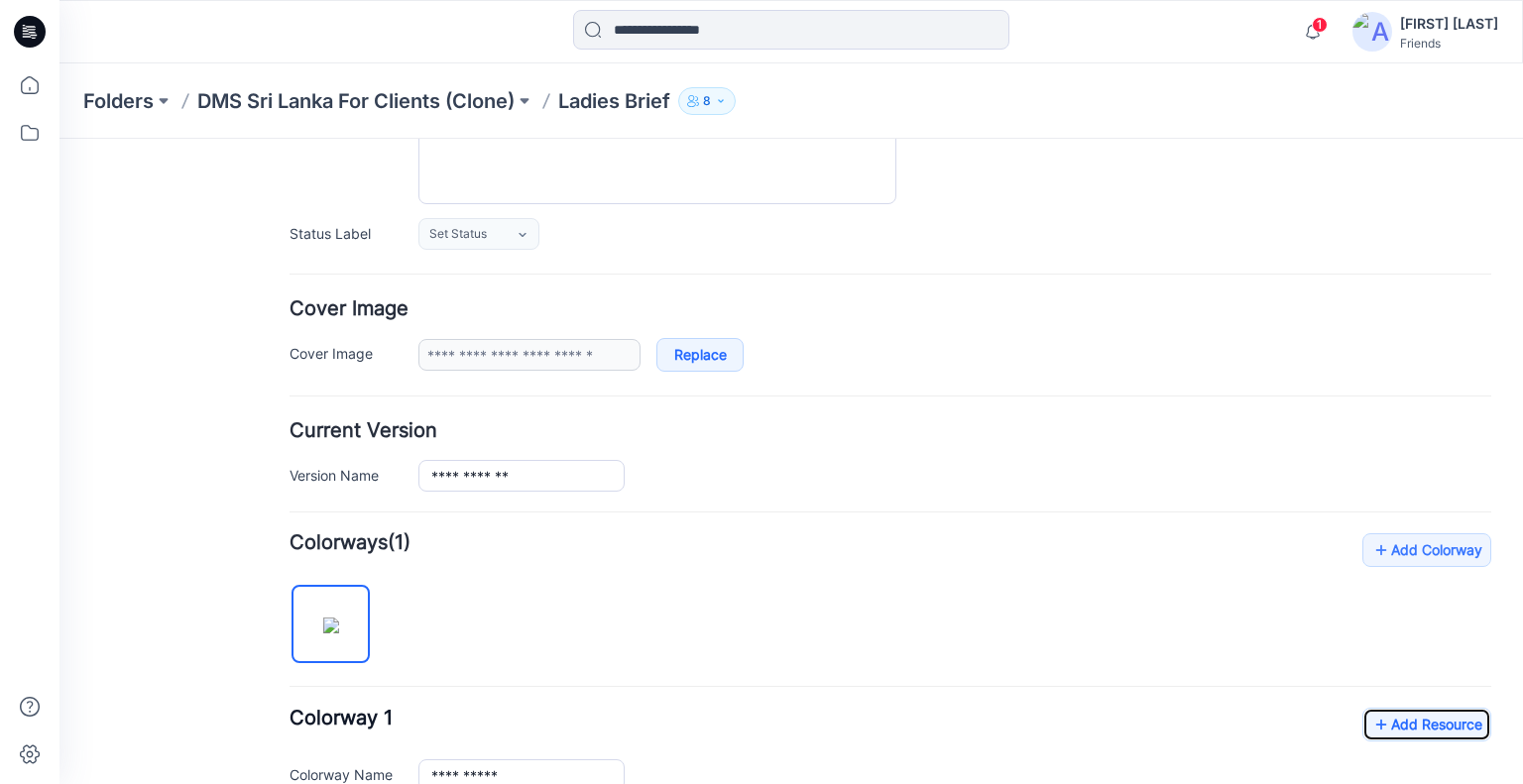 scroll, scrollTop: 0, scrollLeft: 0, axis: both 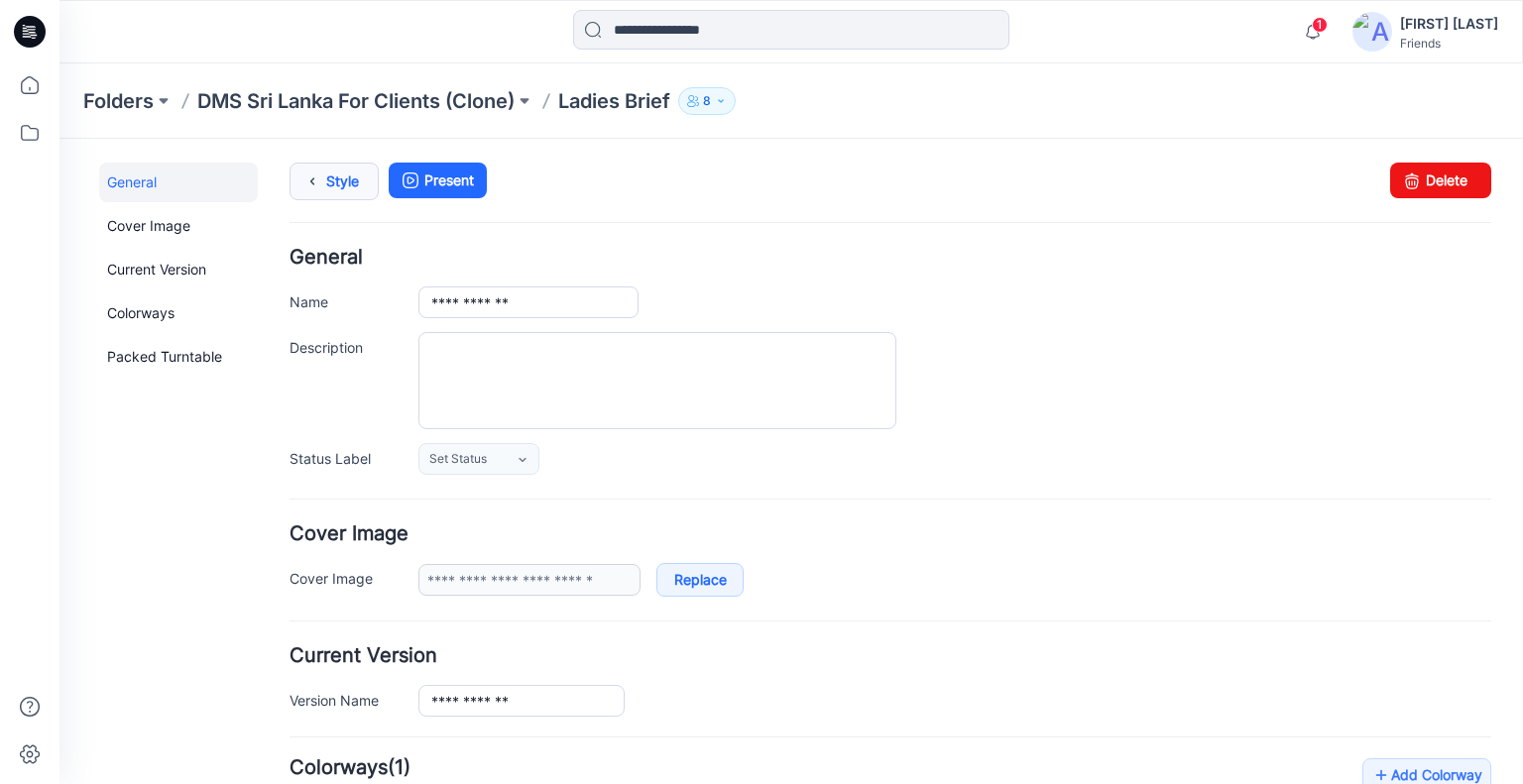 click on "Style" at bounding box center [334, 181] 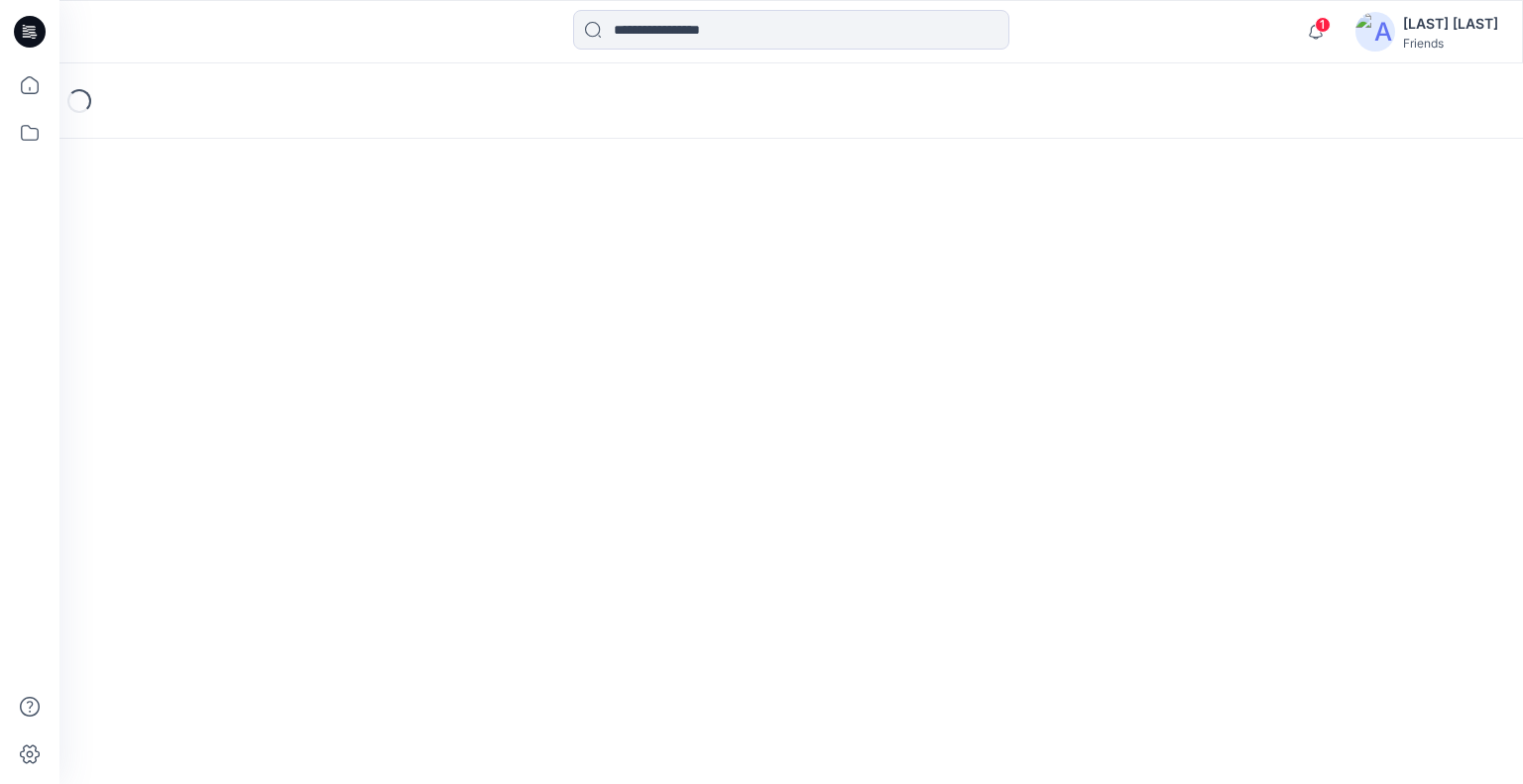 scroll, scrollTop: 0, scrollLeft: 0, axis: both 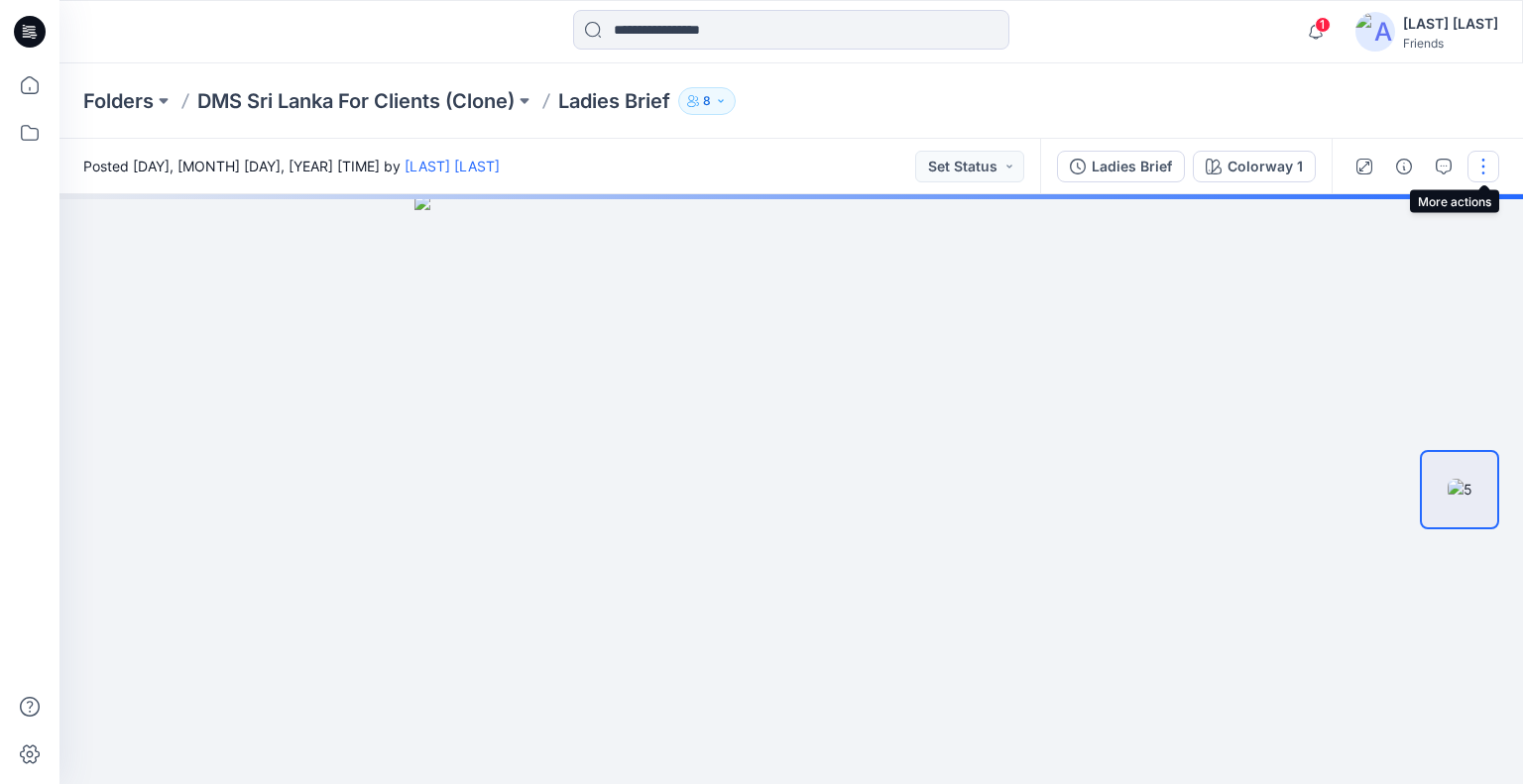 click at bounding box center (1483, 167) 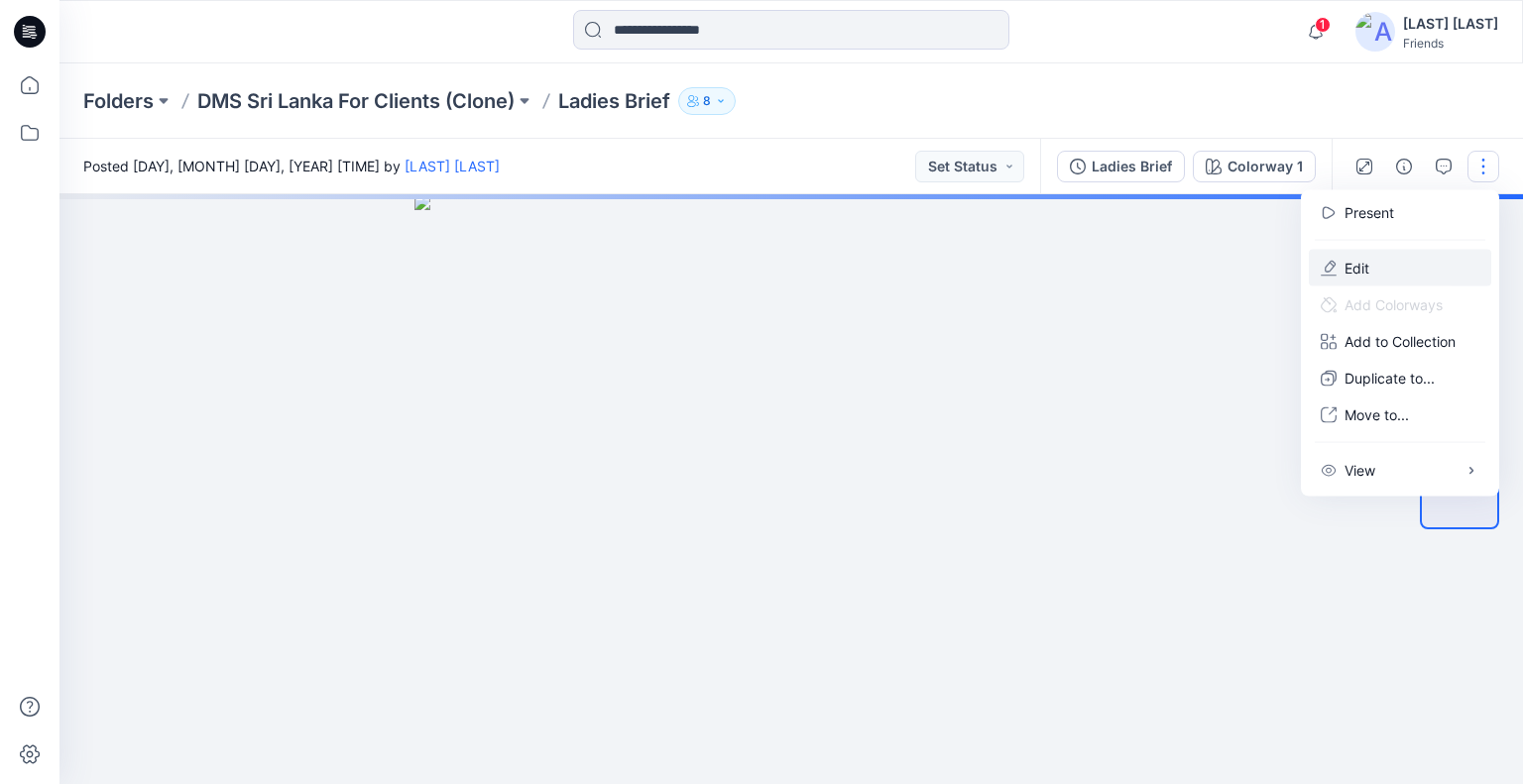 click on "Edit" at bounding box center (1356, 268) 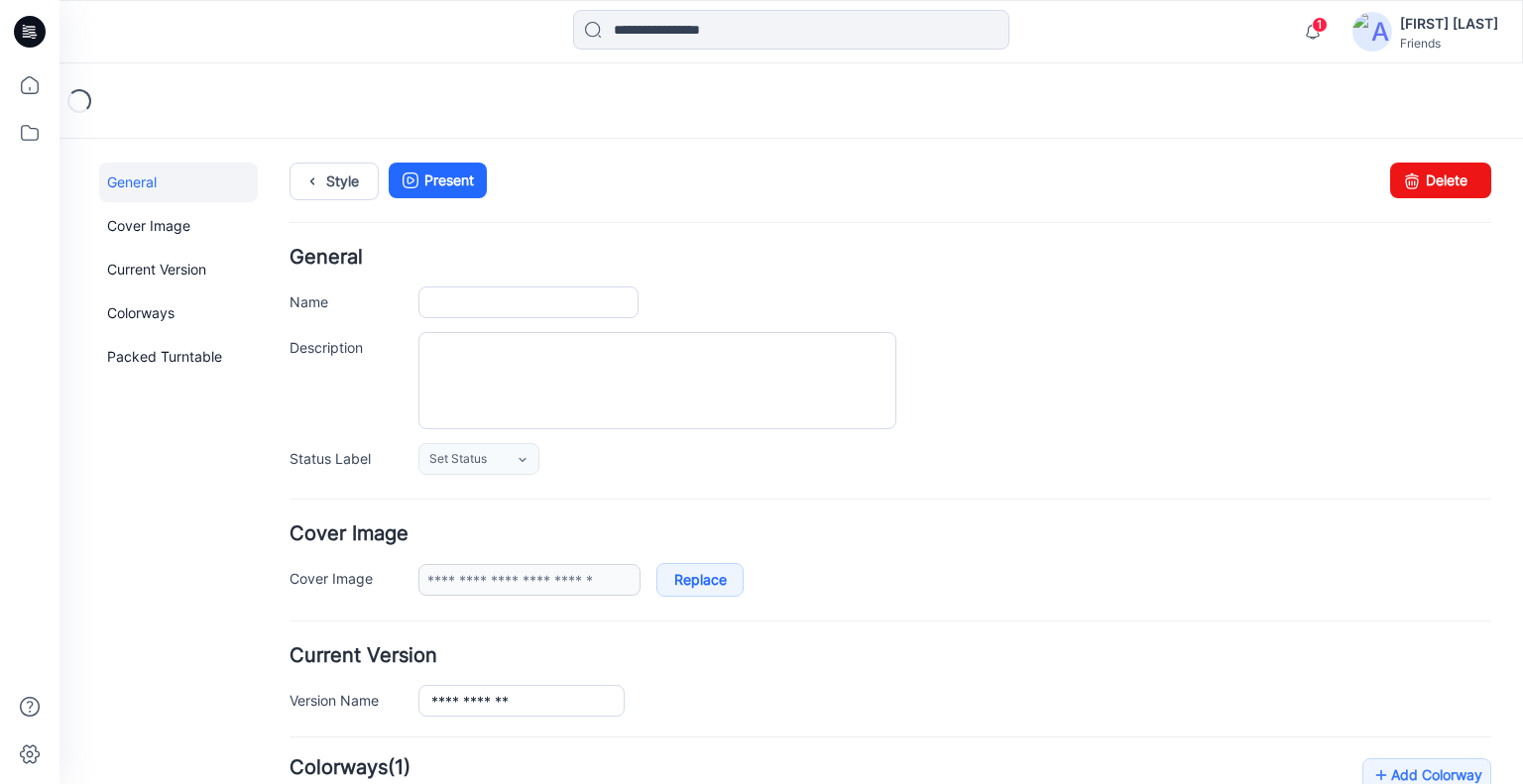scroll, scrollTop: 0, scrollLeft: 0, axis: both 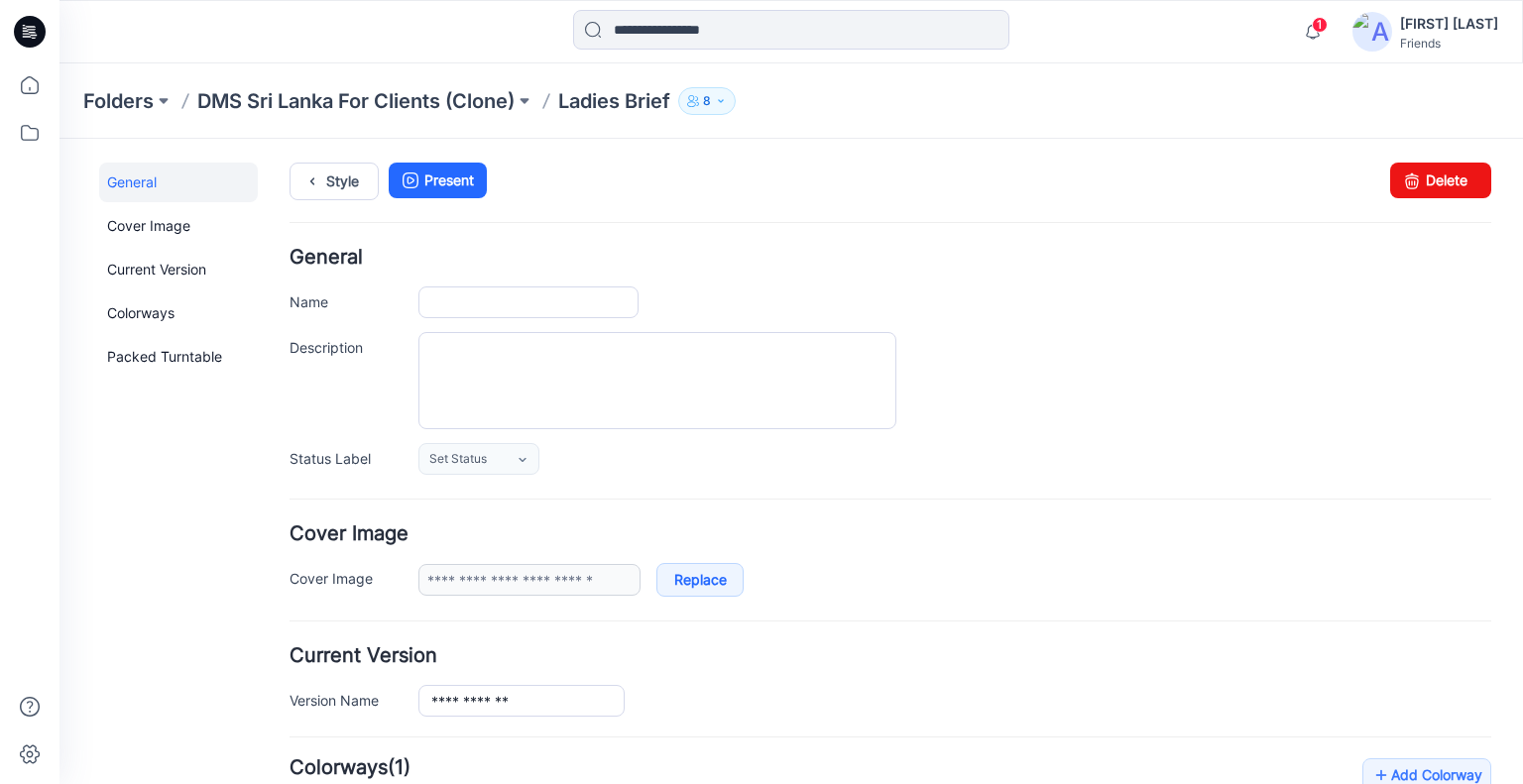 type on "**********" 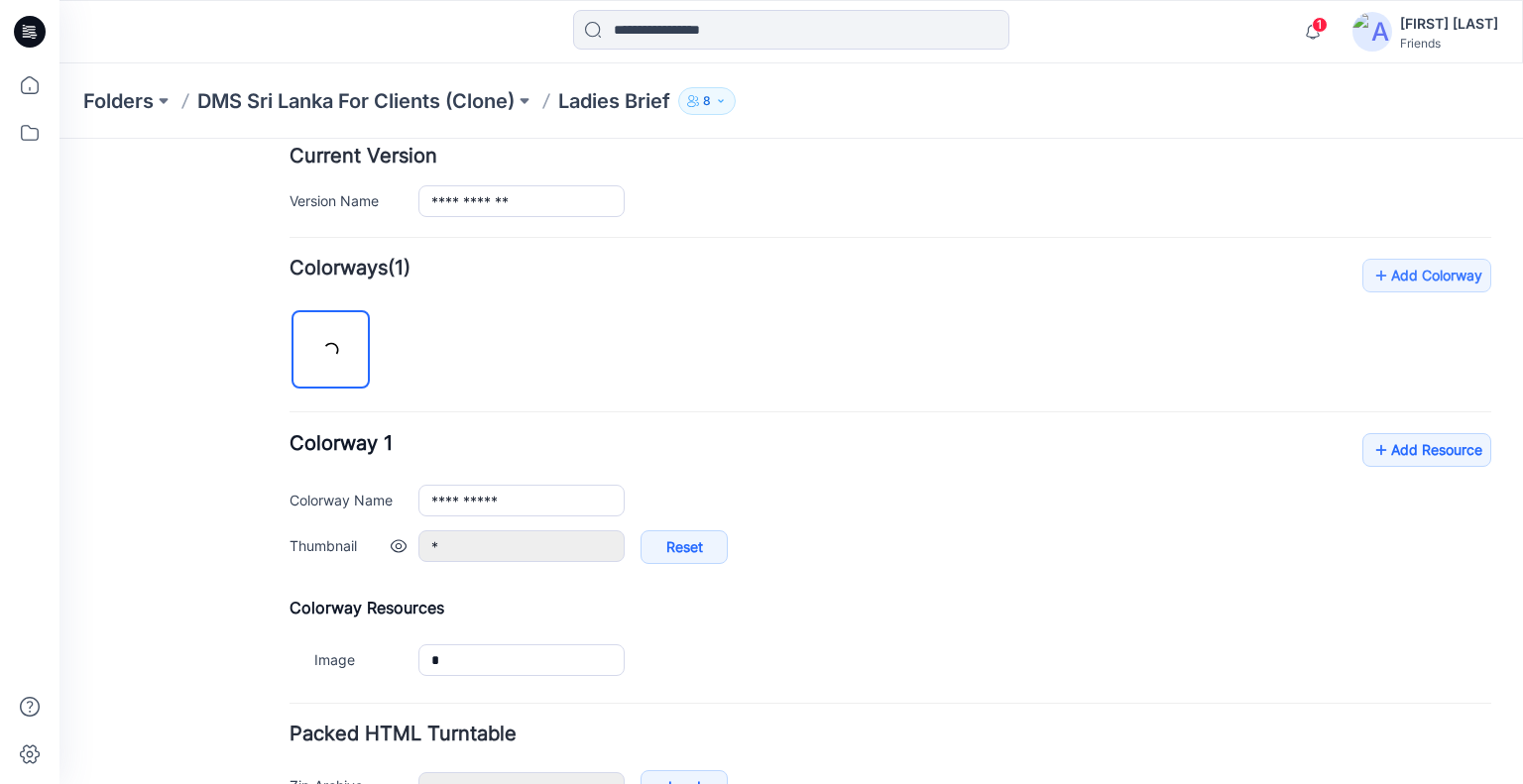 scroll, scrollTop: 621, scrollLeft: 0, axis: vertical 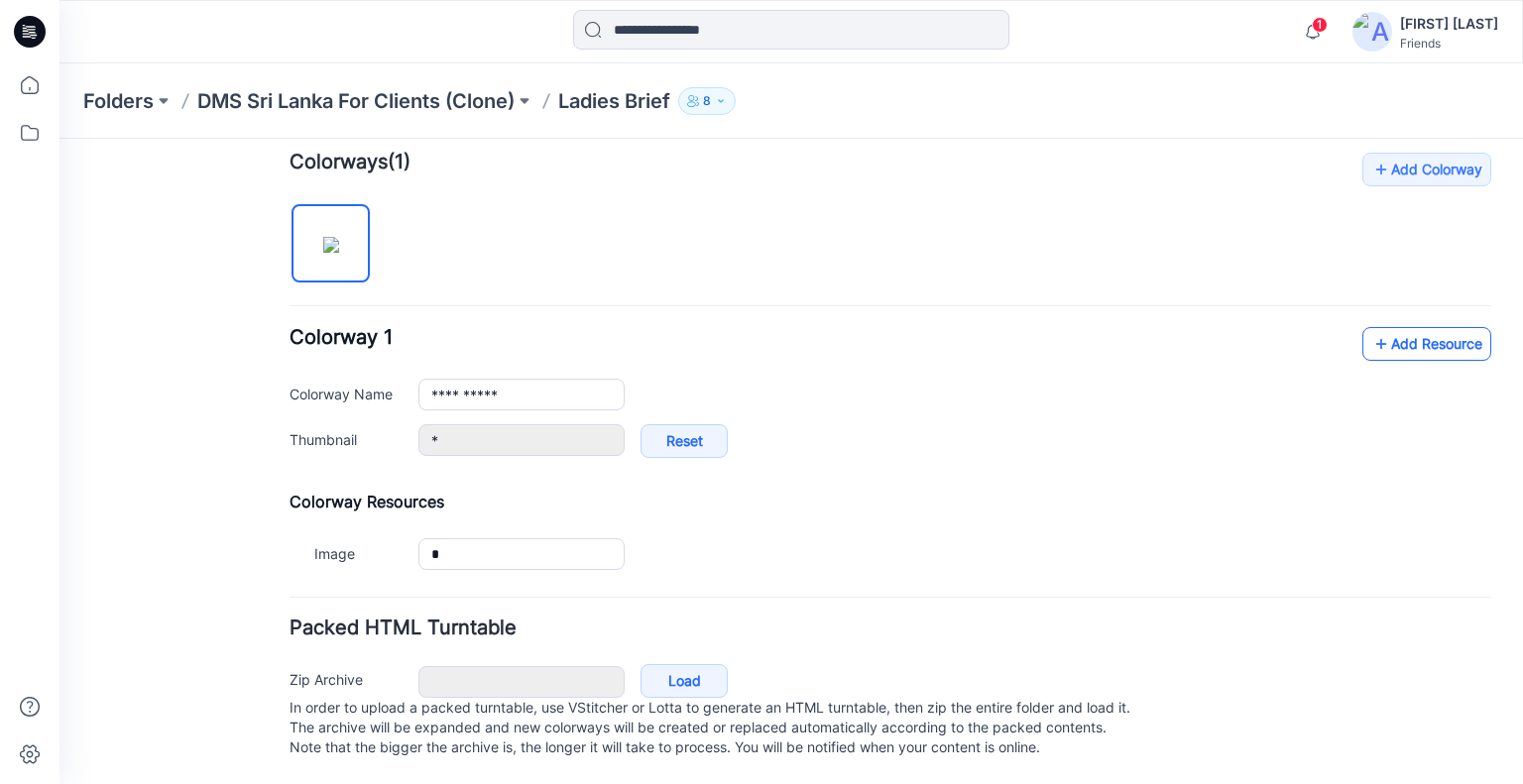 click on "Add Resource" at bounding box center [1427, 344] 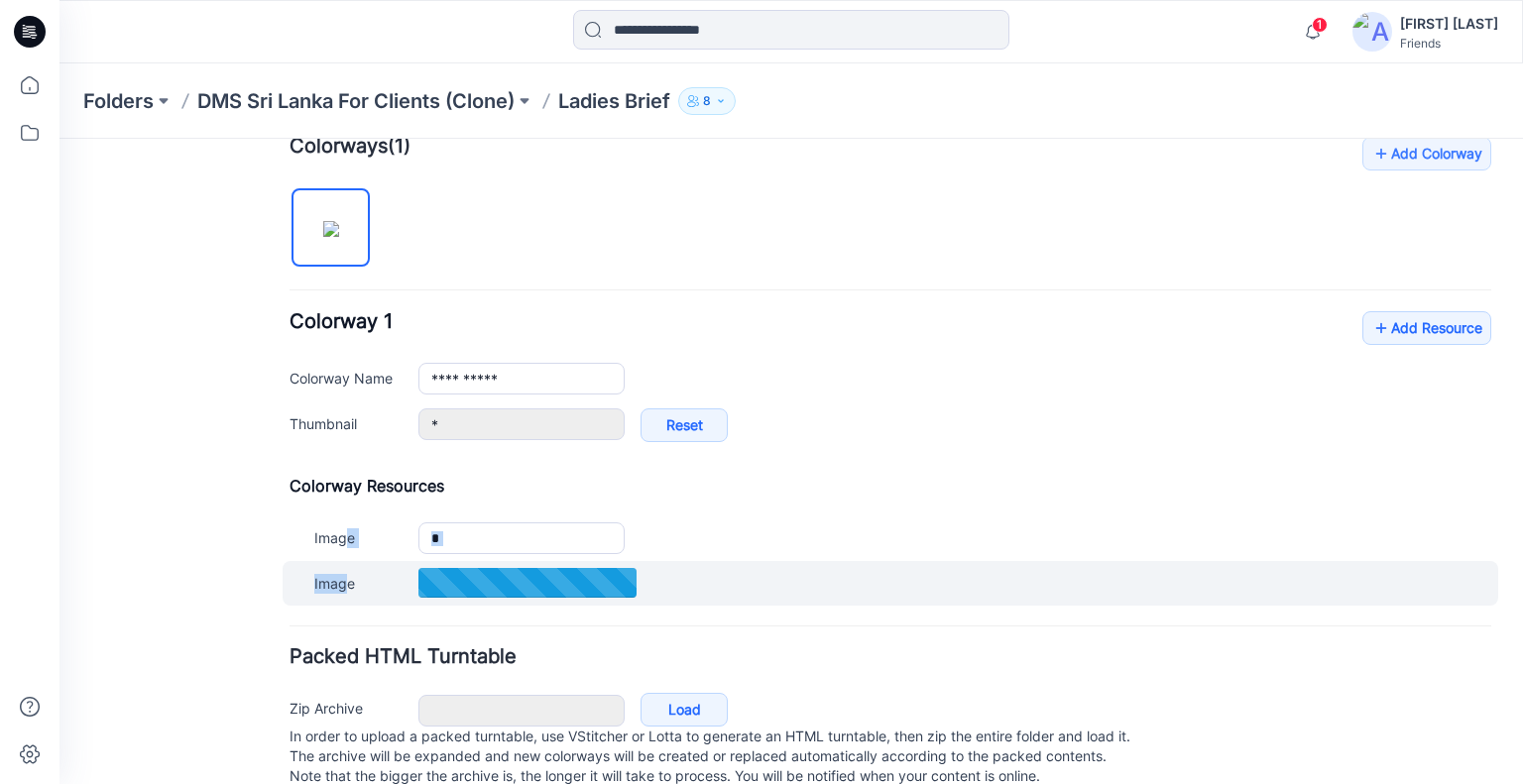 drag, startPoint x: 347, startPoint y: 583, endPoint x: 350, endPoint y: 561, distance: 22.203603 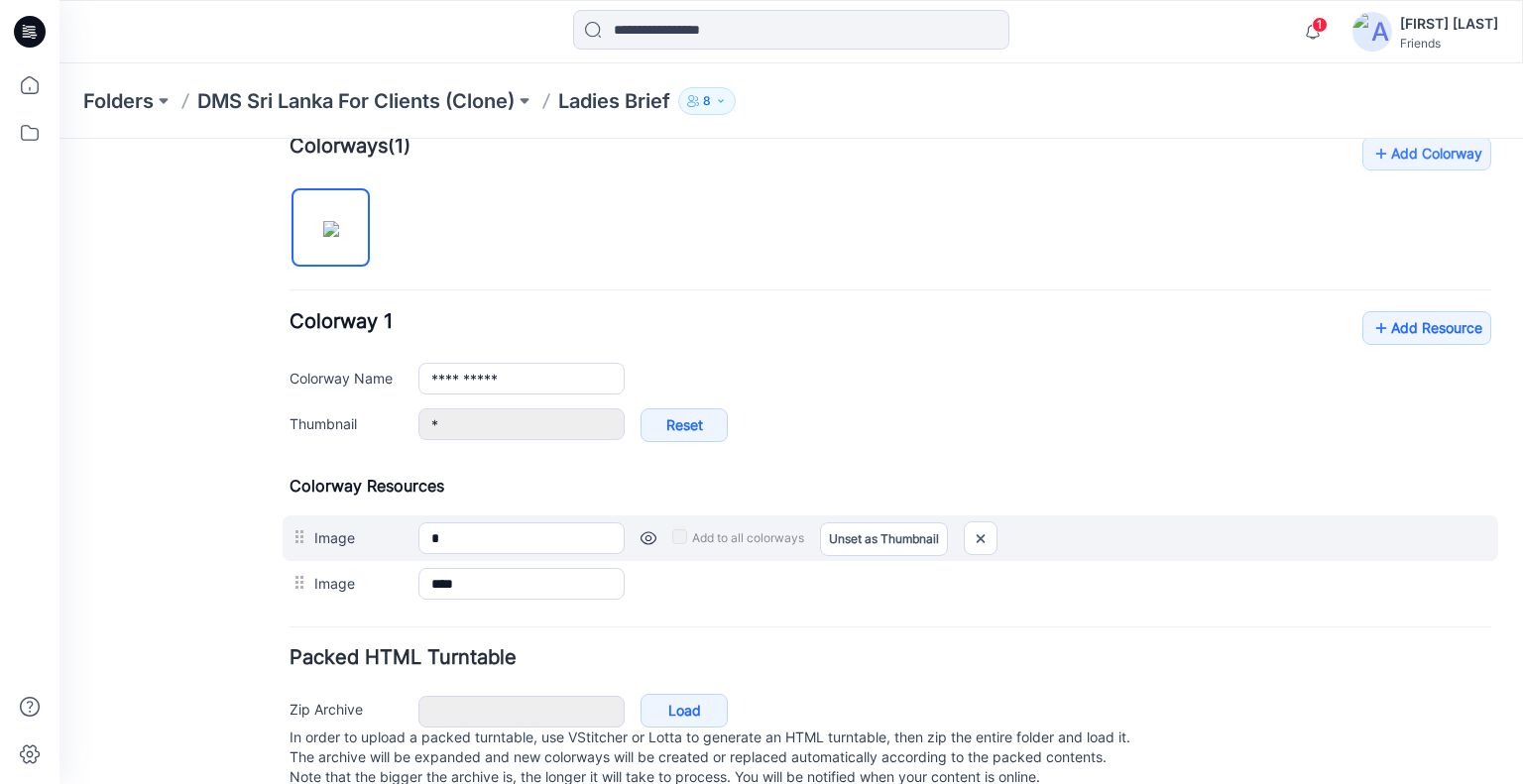 drag, startPoint x: 385, startPoint y: 584, endPoint x: 378, endPoint y: 519, distance: 65.37584 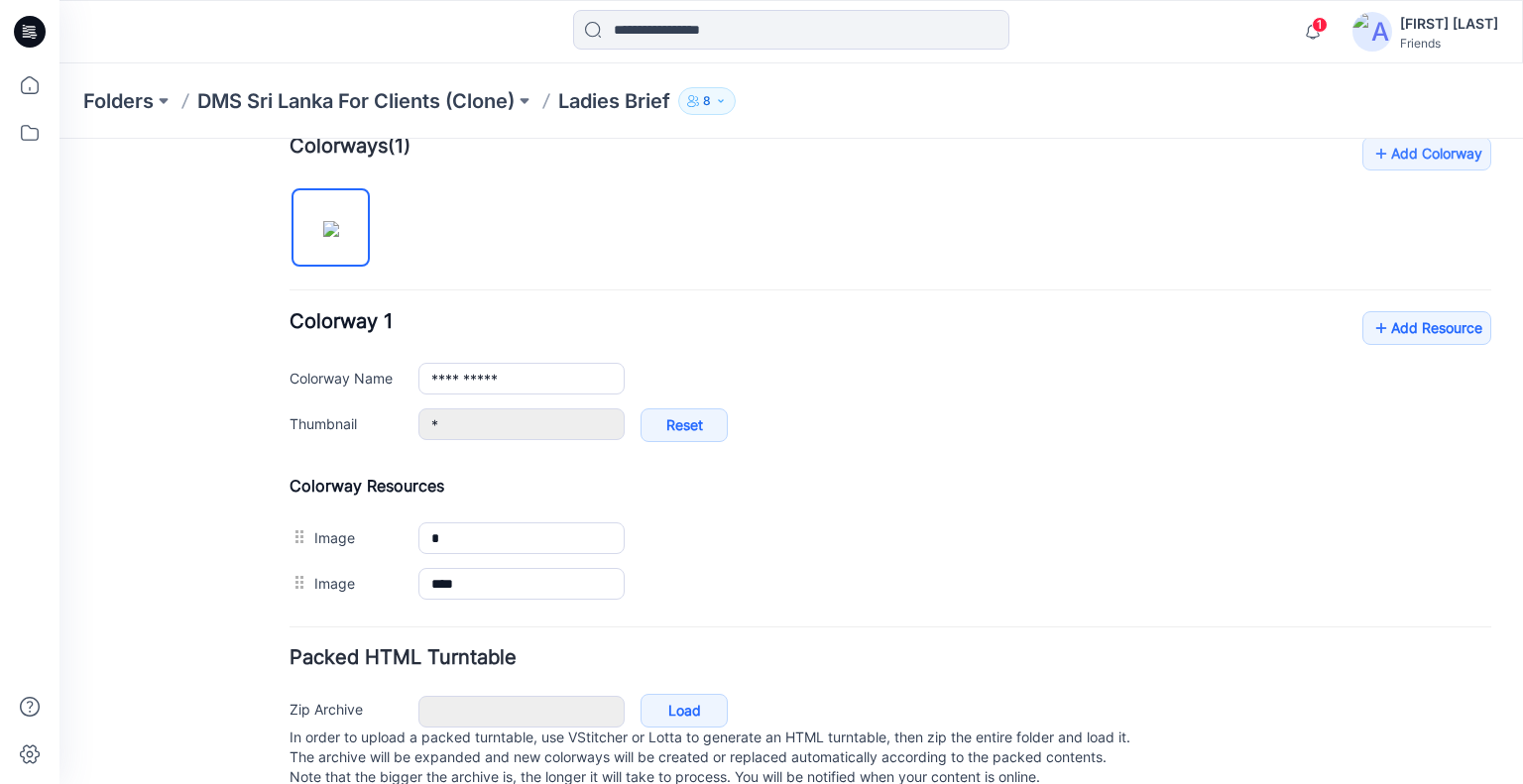 drag, startPoint x: 383, startPoint y: 582, endPoint x: 383, endPoint y: 499, distance: 83 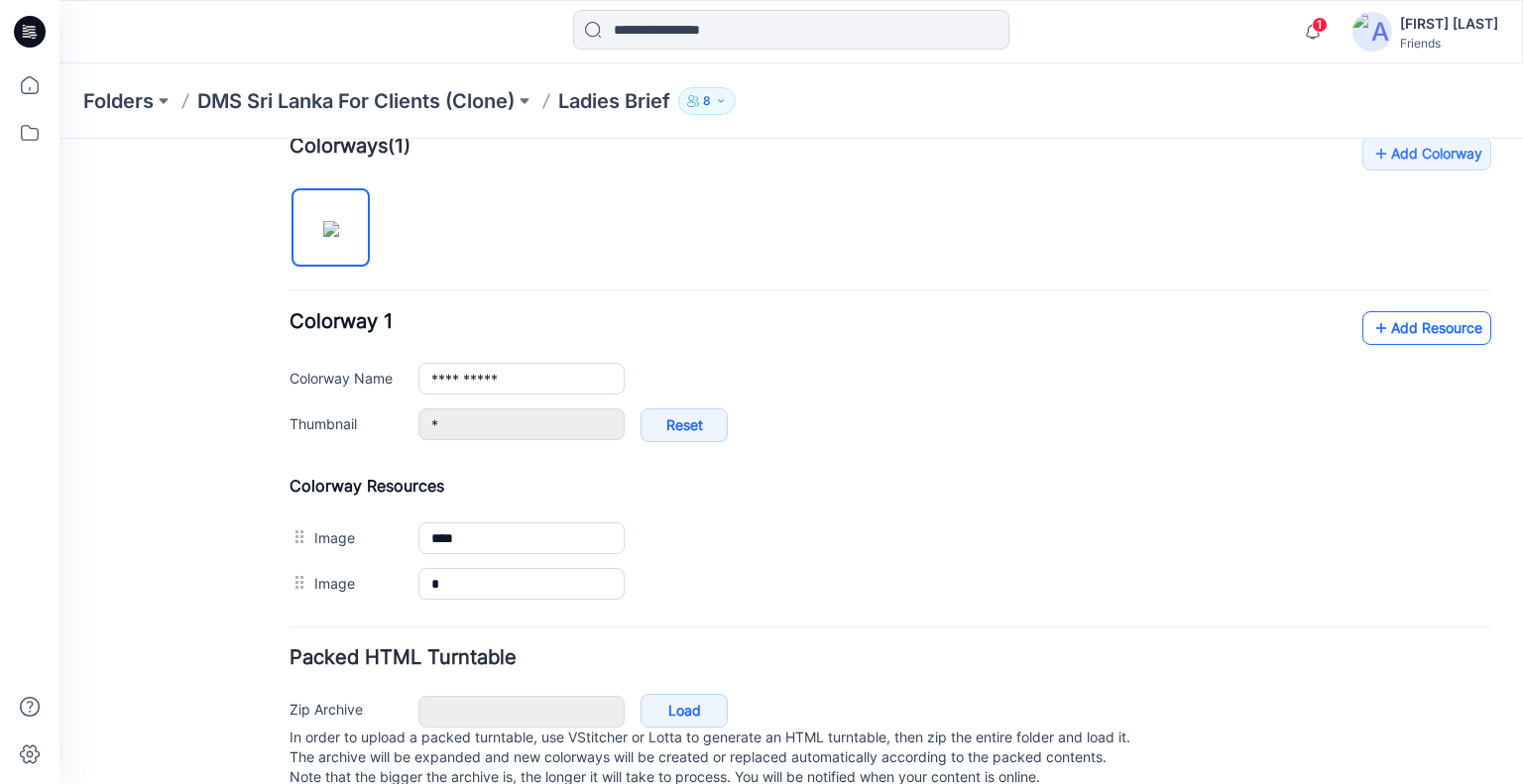click on "Add Resource" at bounding box center [1427, 328] 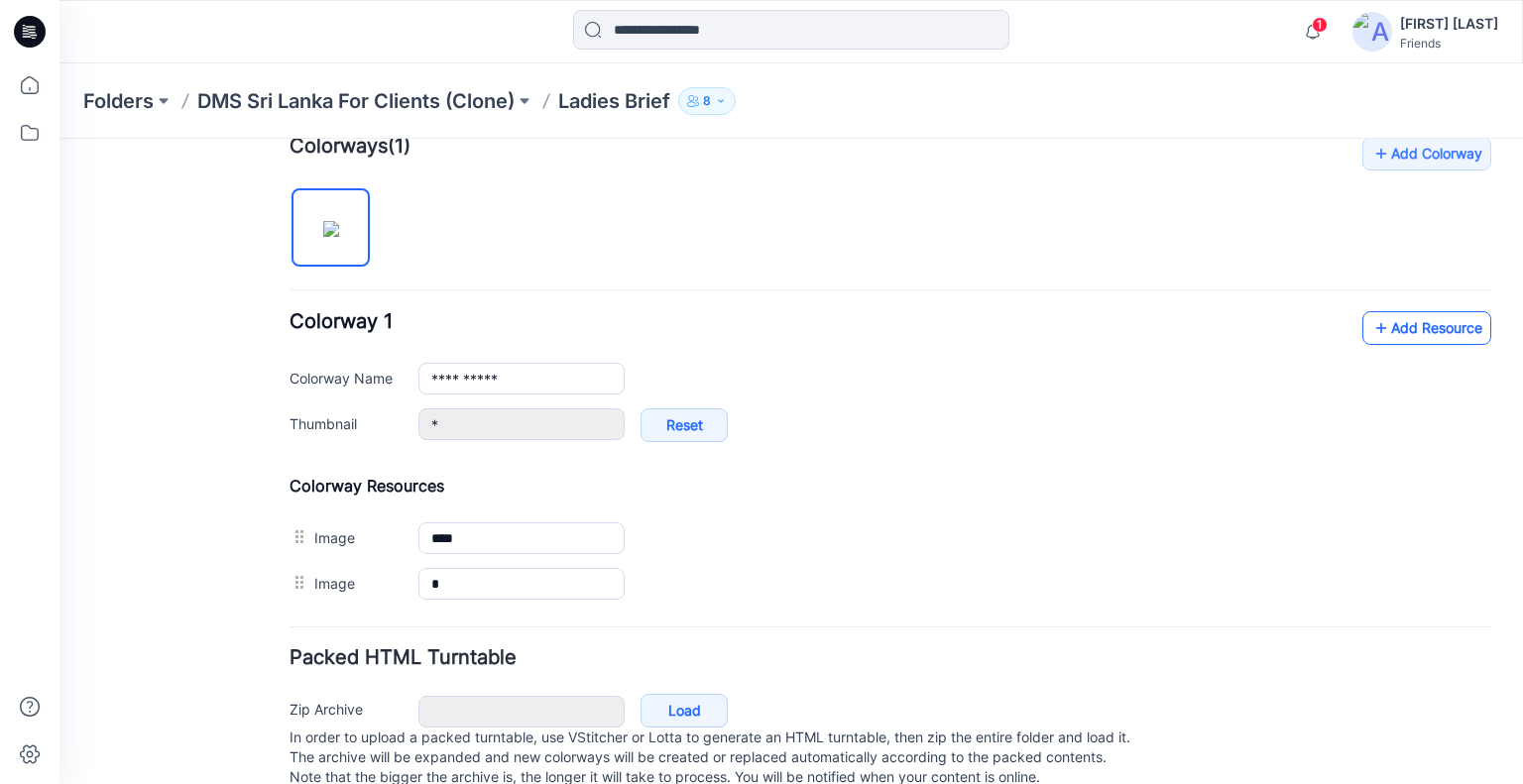 click on "Add Resource" at bounding box center [1427, 328] 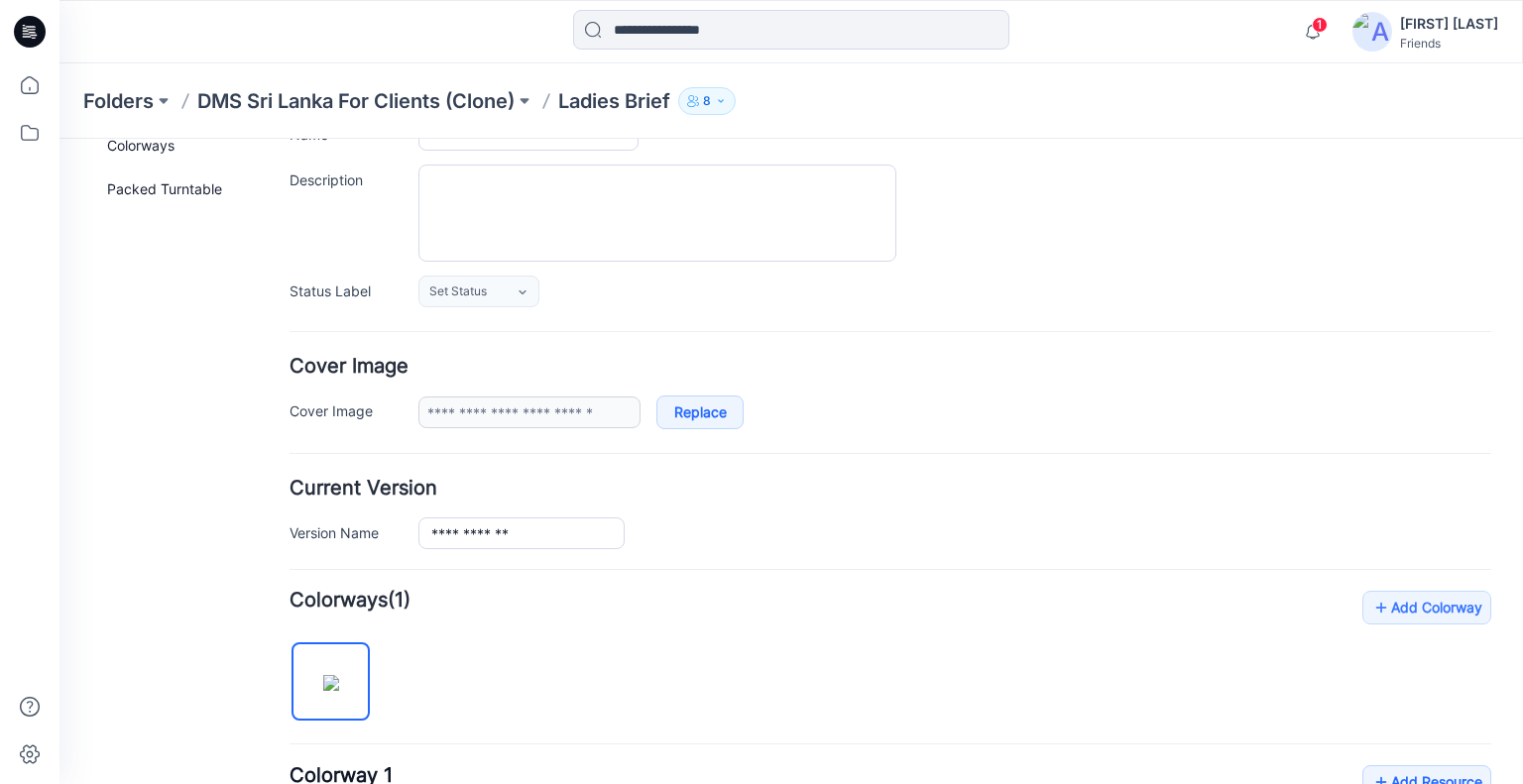 scroll, scrollTop: 297, scrollLeft: 0, axis: vertical 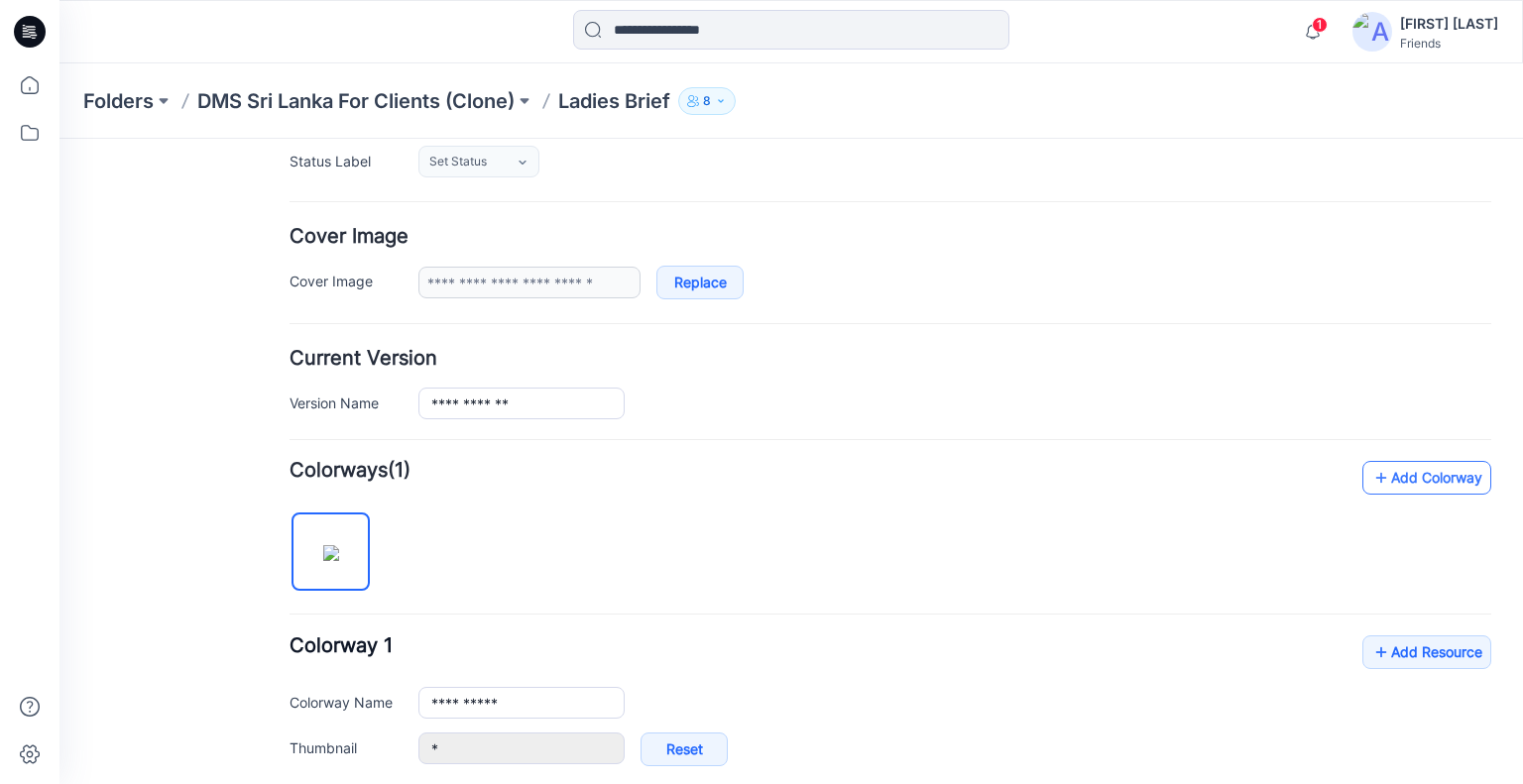 click on "Add Colorway" at bounding box center (1427, 478) 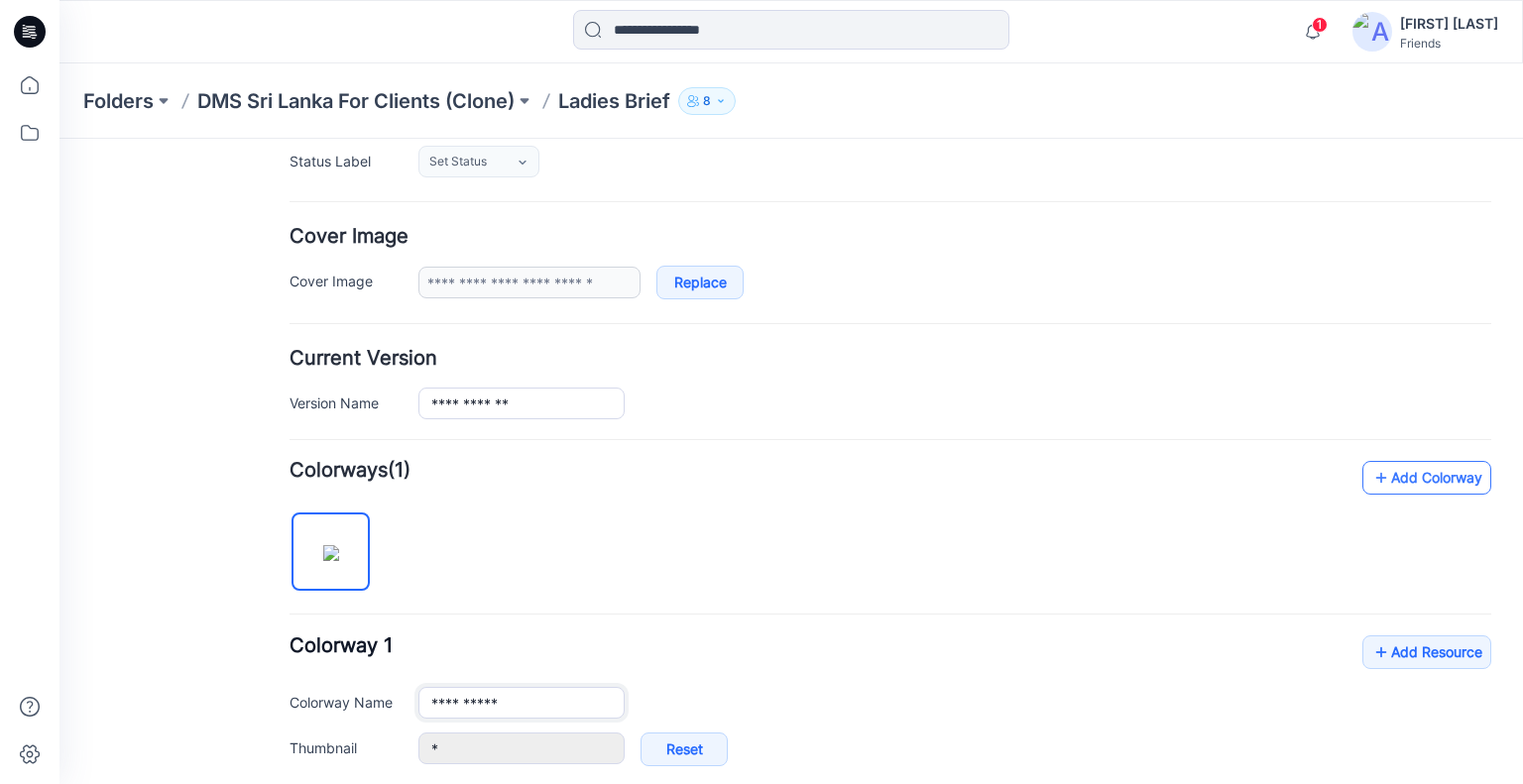 type on "**********" 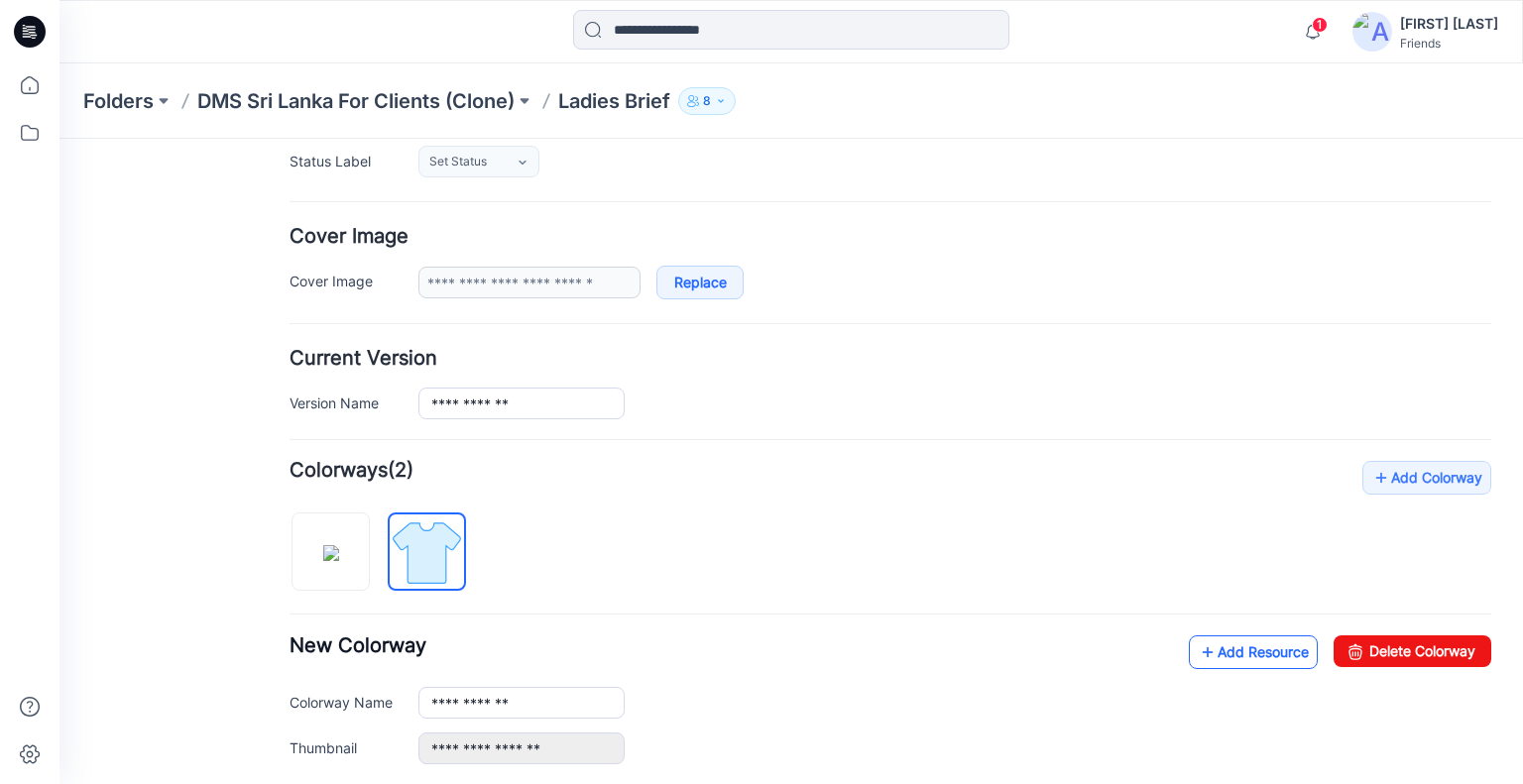 click on "Add Resource" at bounding box center (1253, 652) 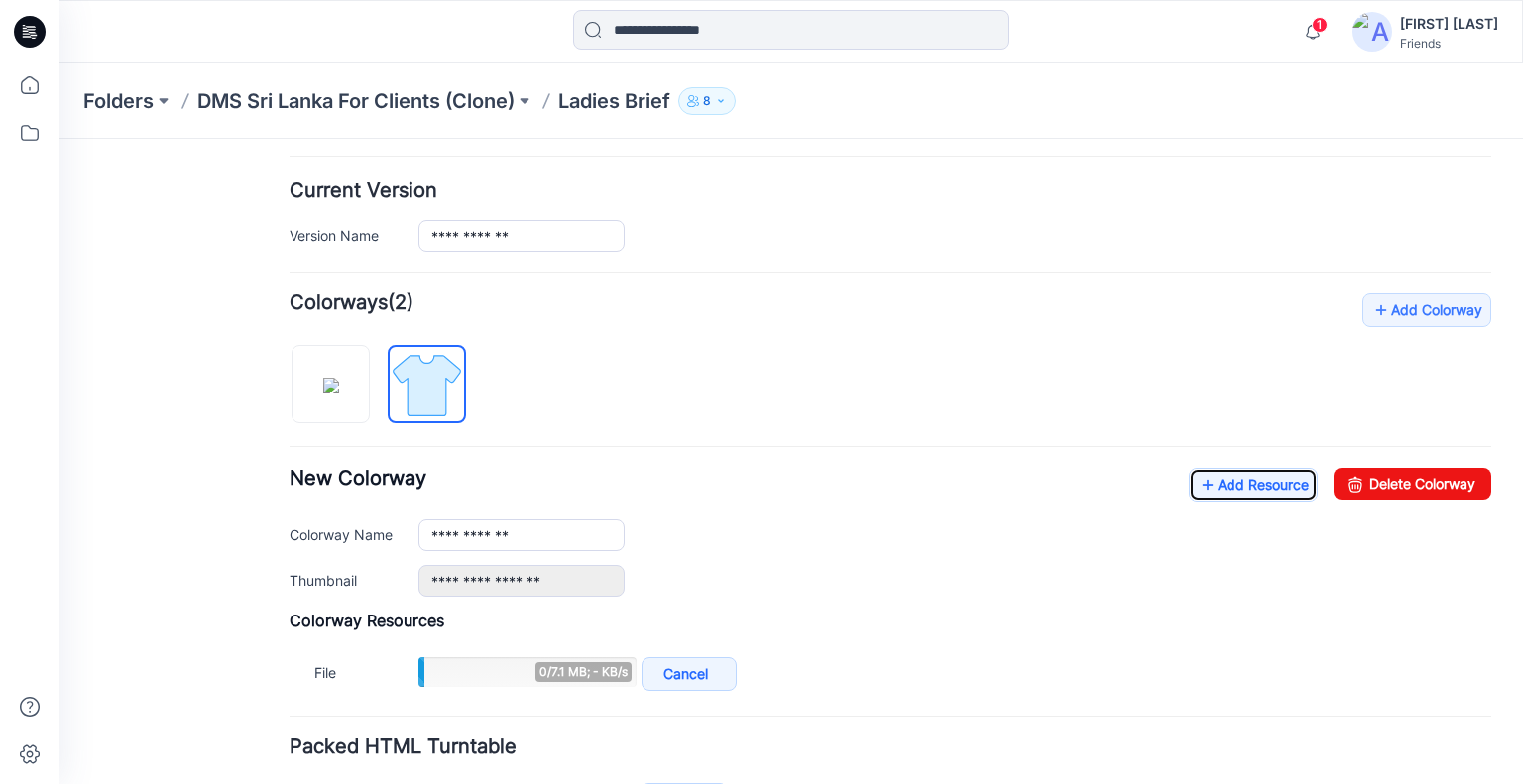 scroll, scrollTop: 496, scrollLeft: 0, axis: vertical 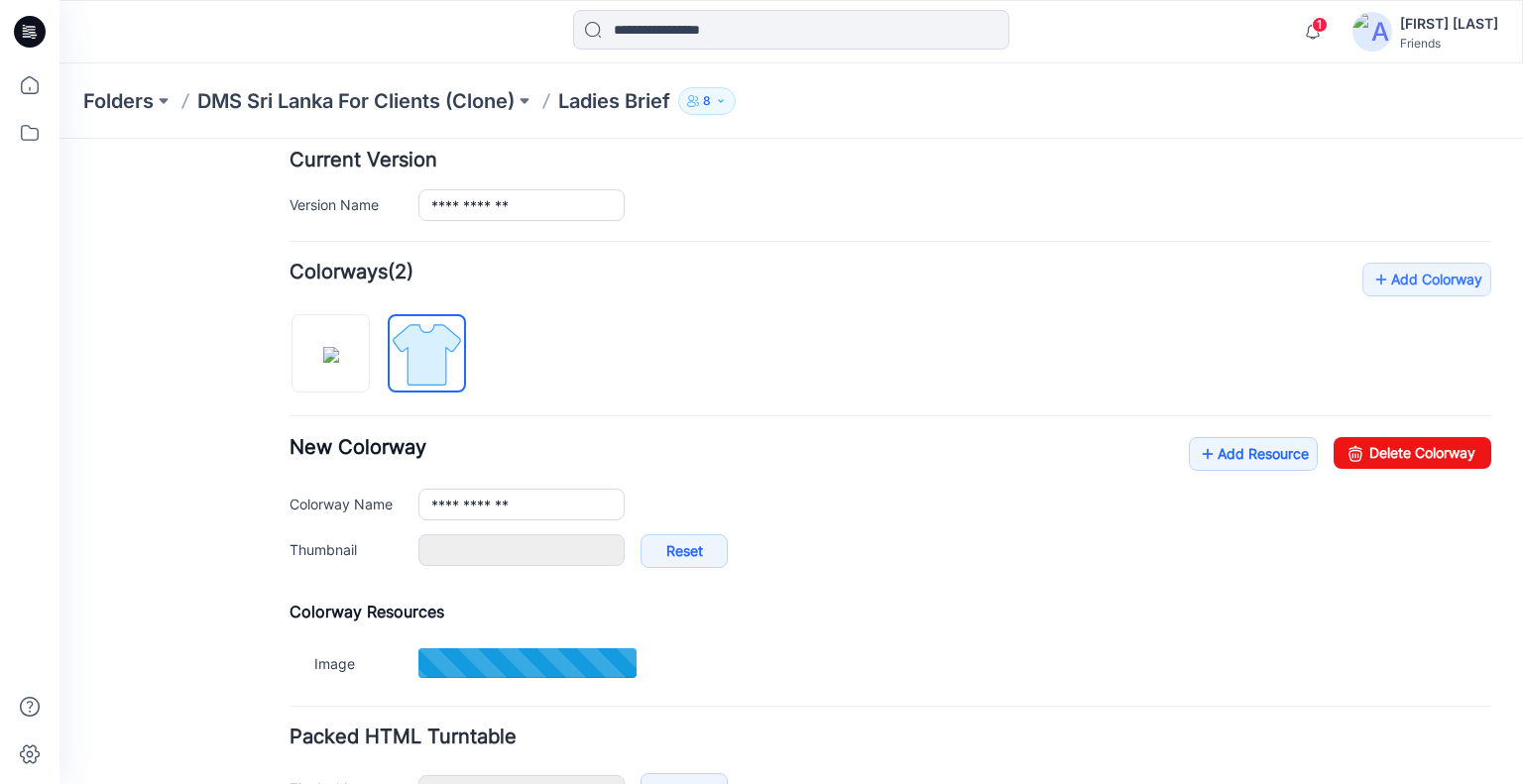 type on "*" 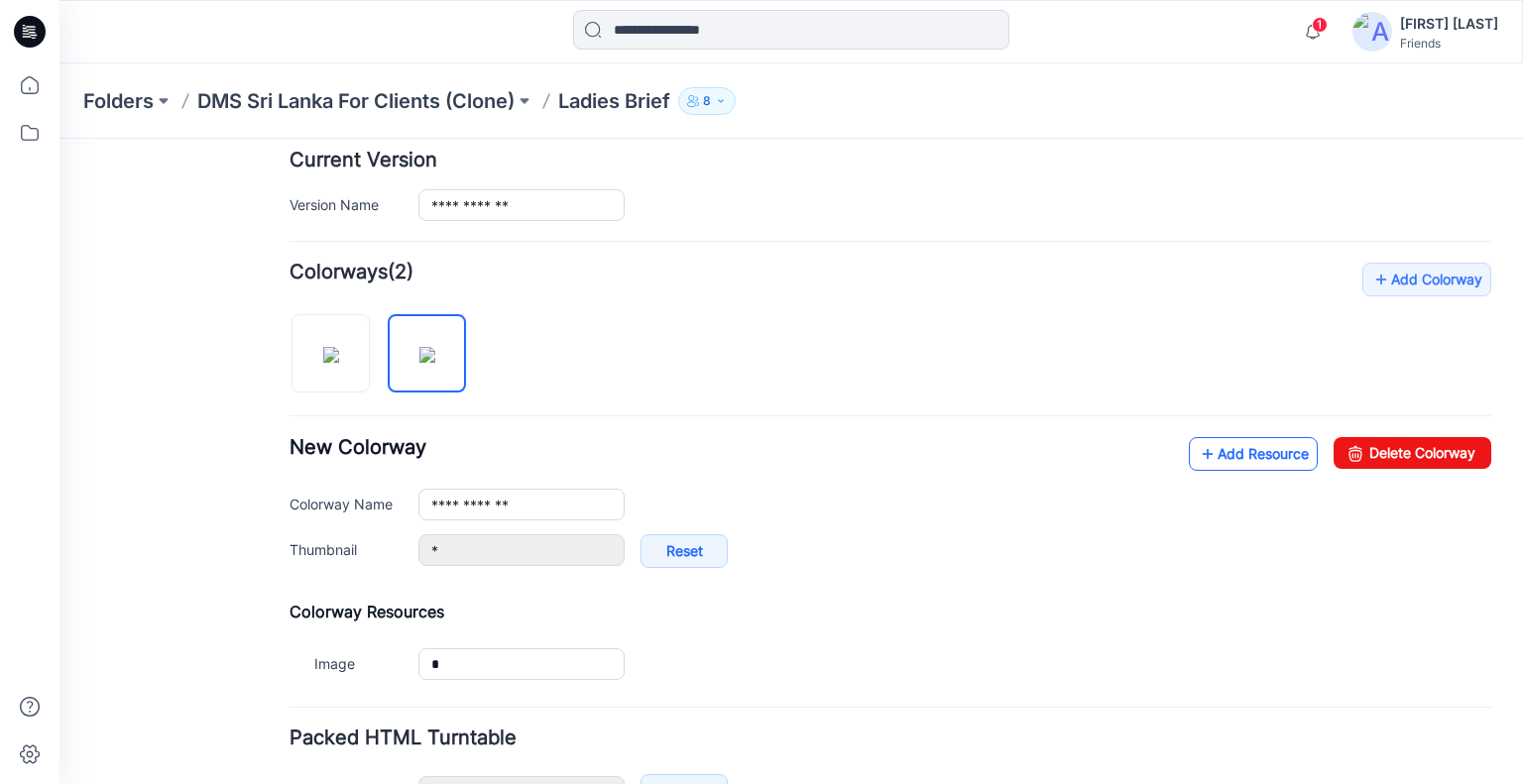 click on "Add Resource" at bounding box center [1253, 454] 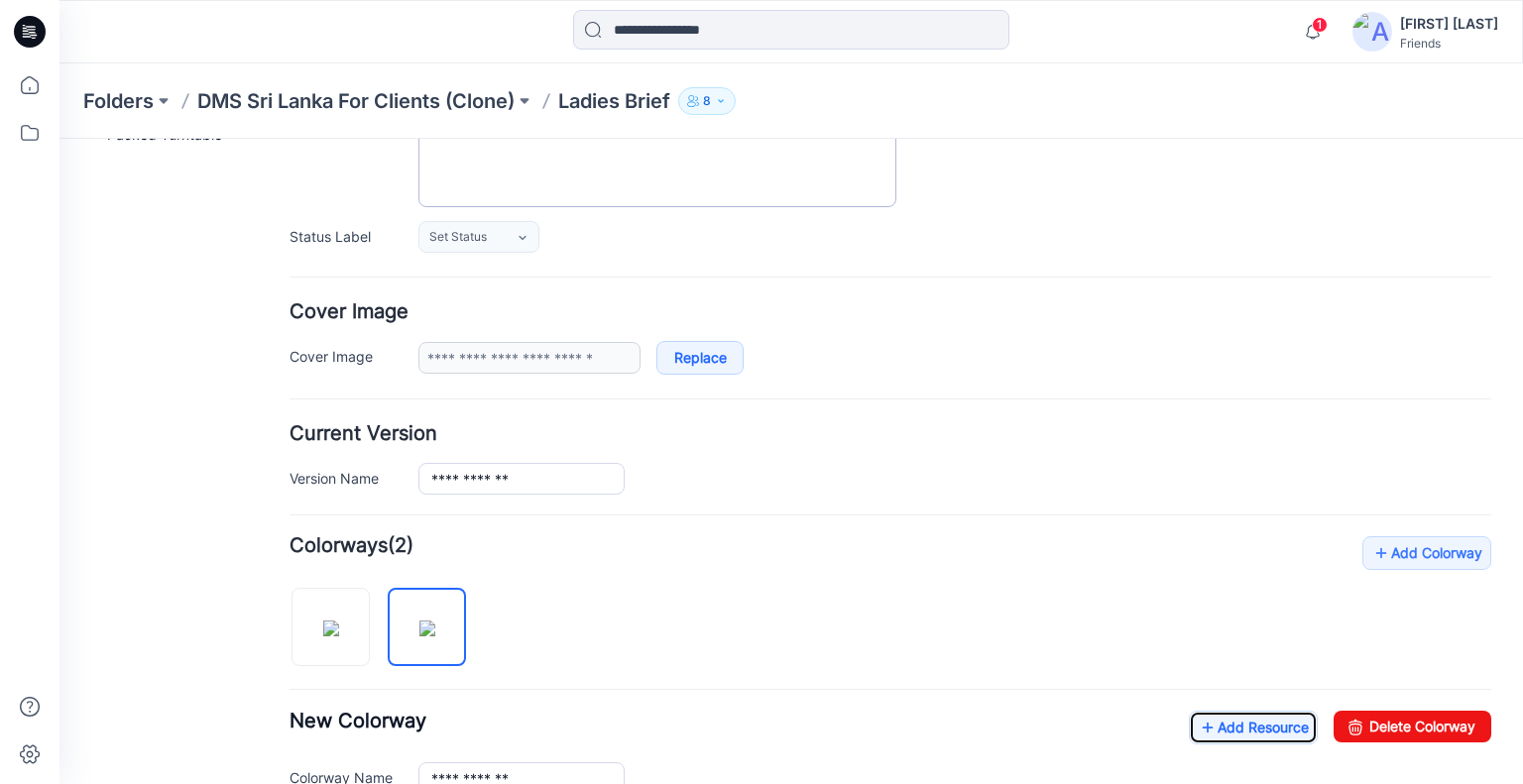 scroll, scrollTop: 0, scrollLeft: 0, axis: both 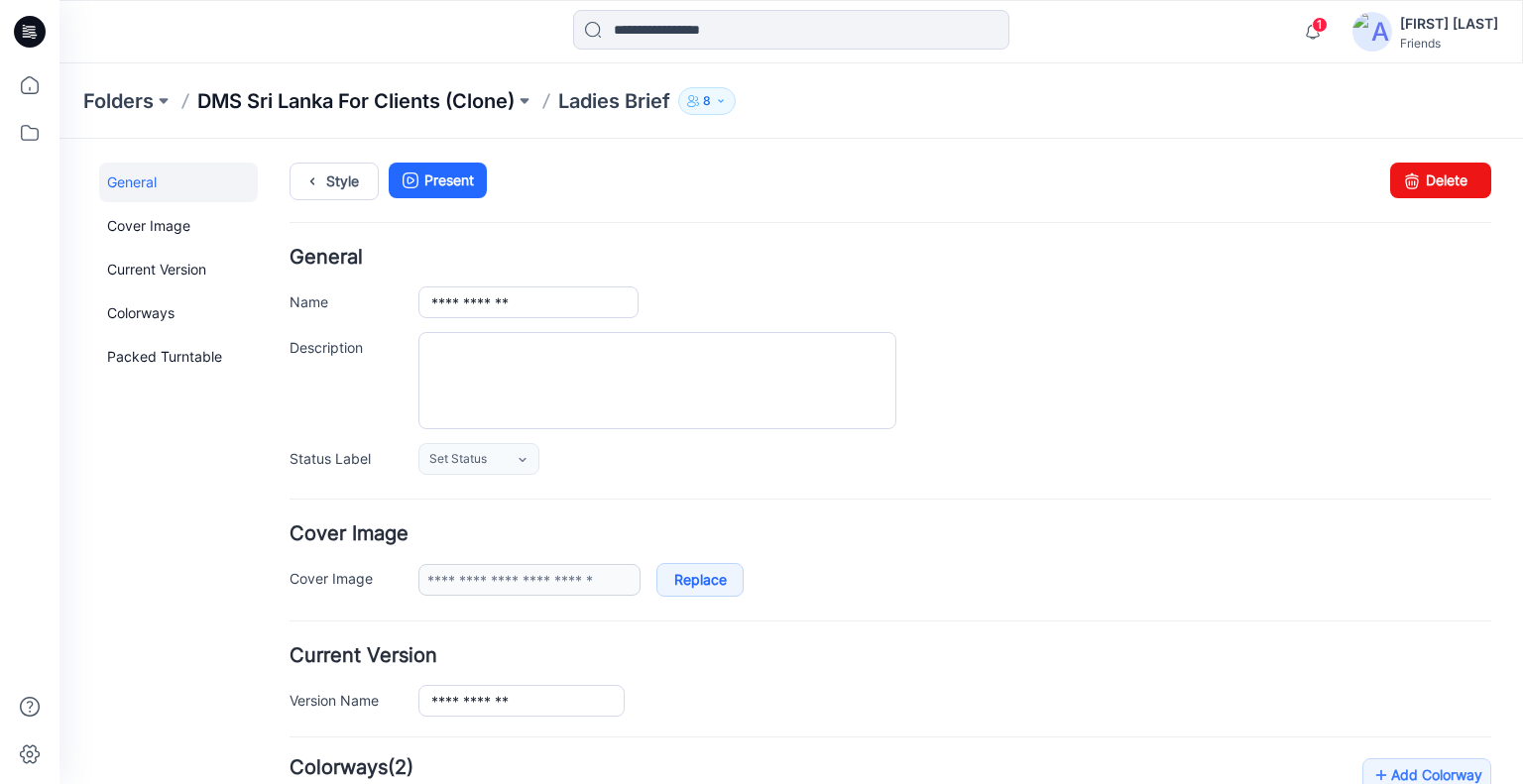 click on "DMS Sri Lanka For Clients (Clone)" at bounding box center [356, 101] 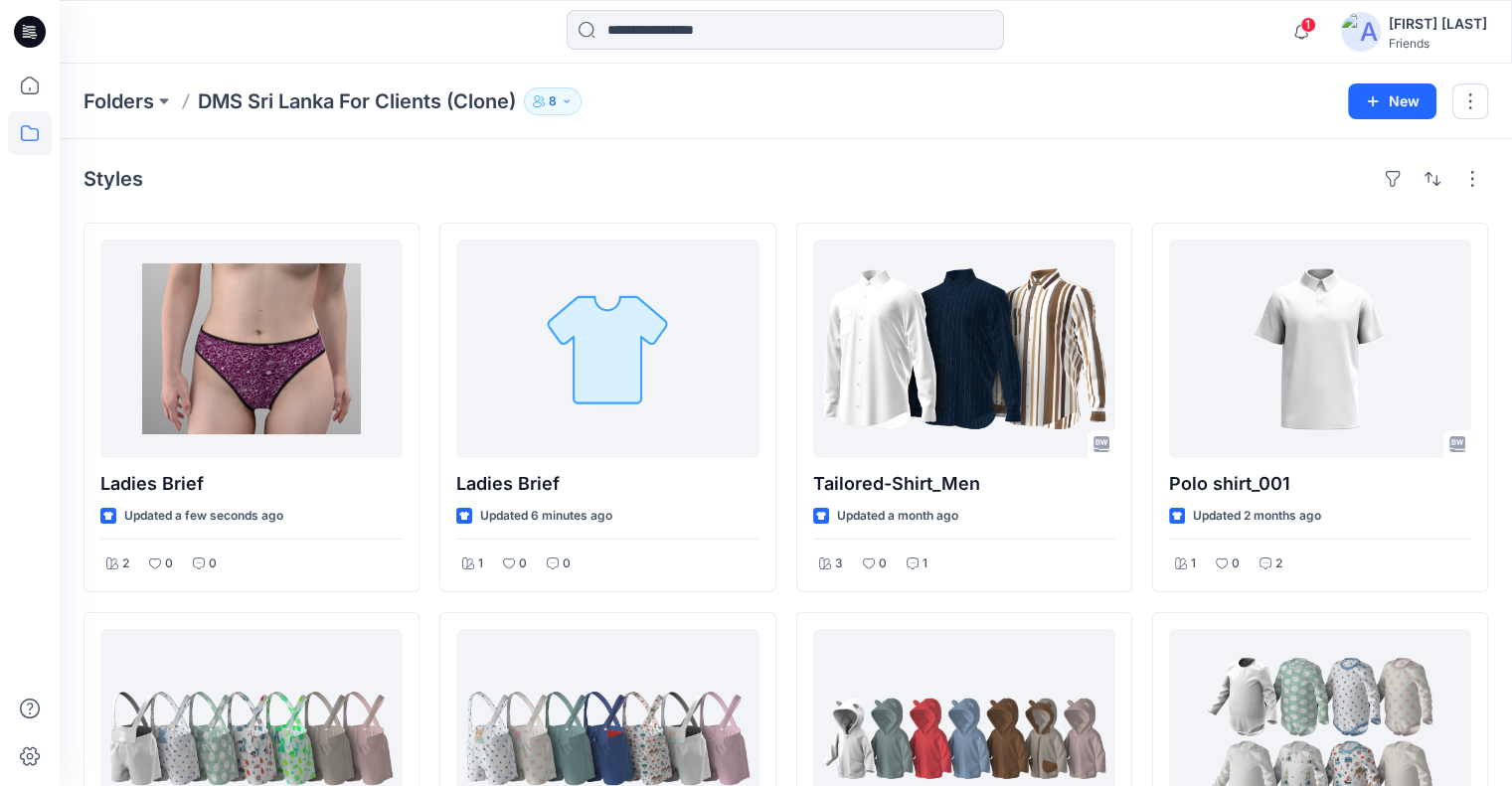 click on "Styles" at bounding box center (785, 179) 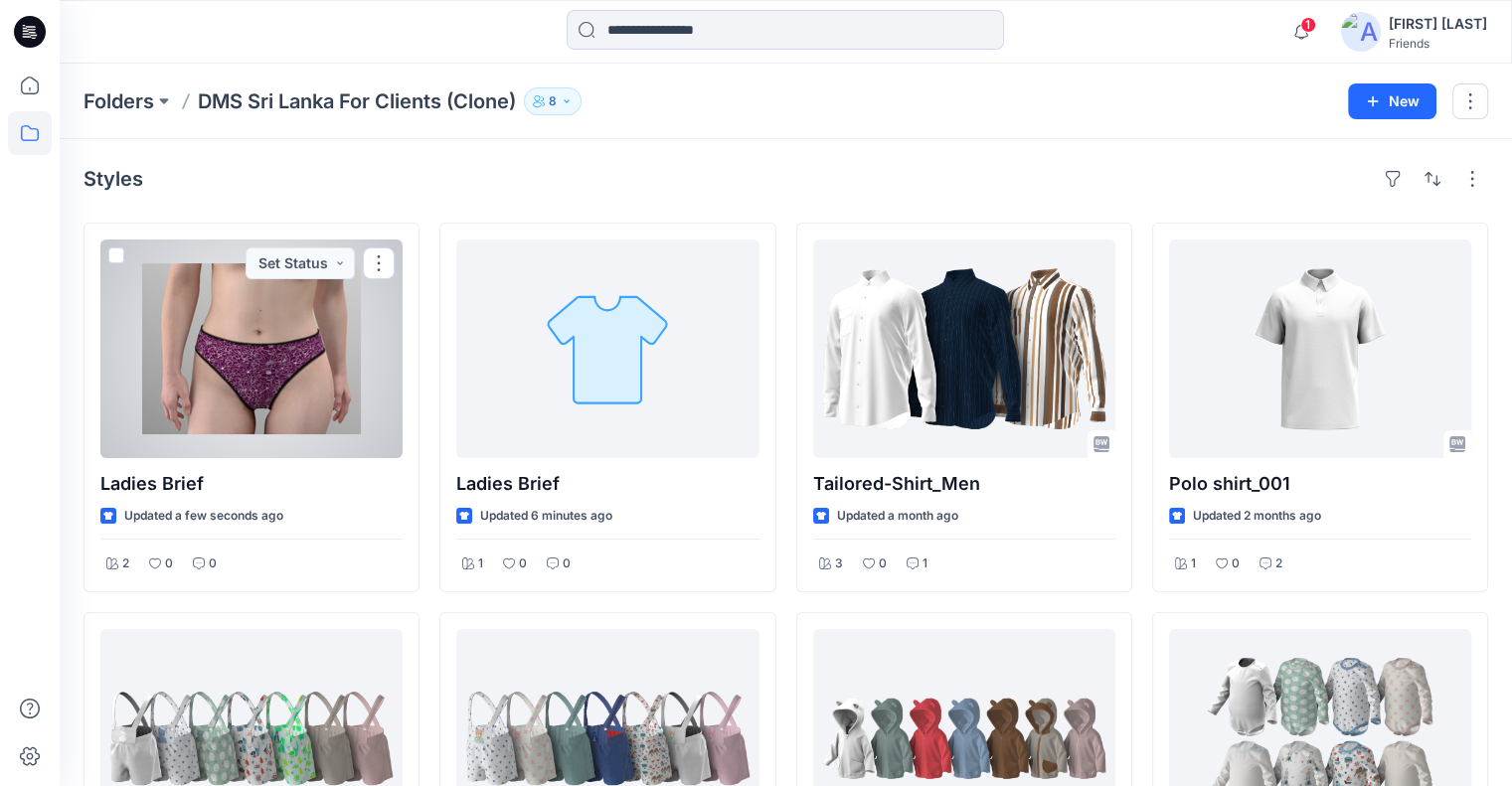 click at bounding box center (252, 349) 